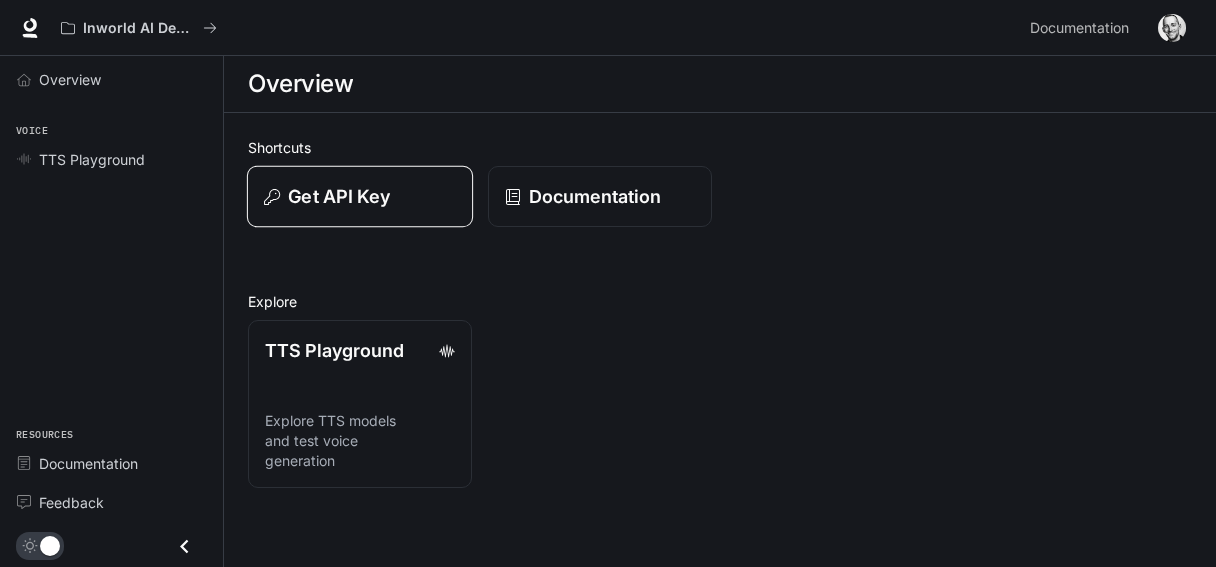 scroll, scrollTop: 0, scrollLeft: 0, axis: both 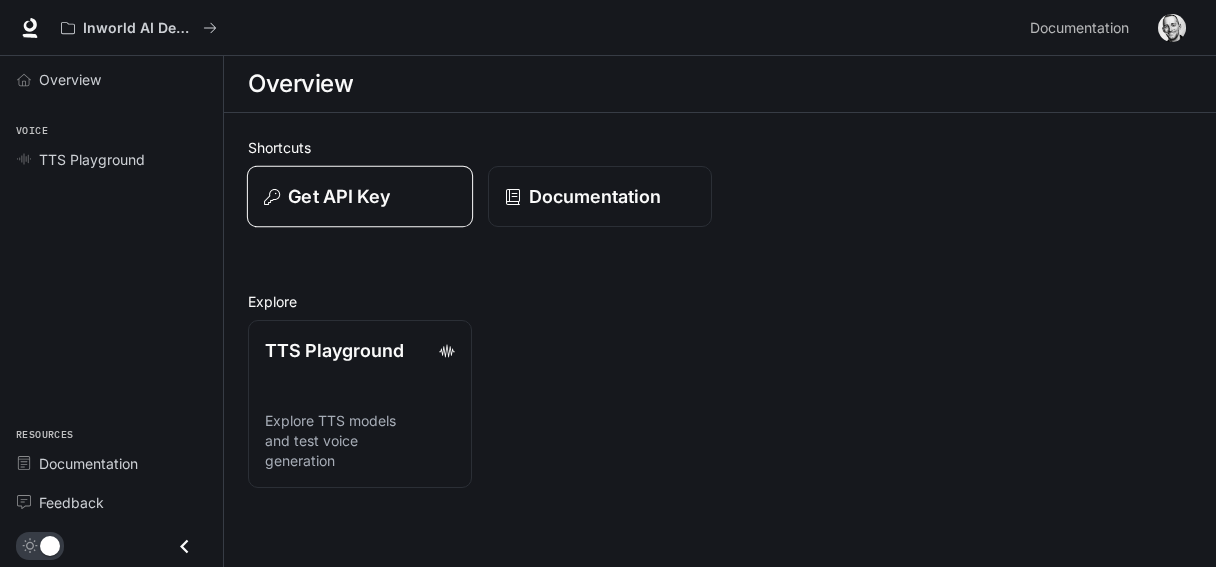 click on "Get API Key" at bounding box center [360, 196] 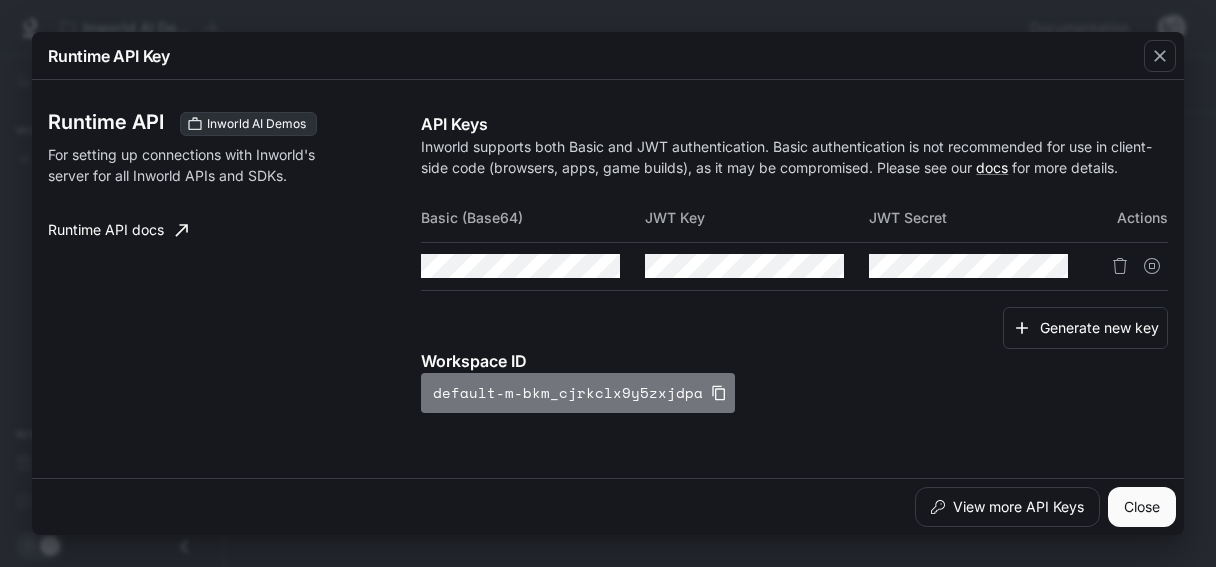 click 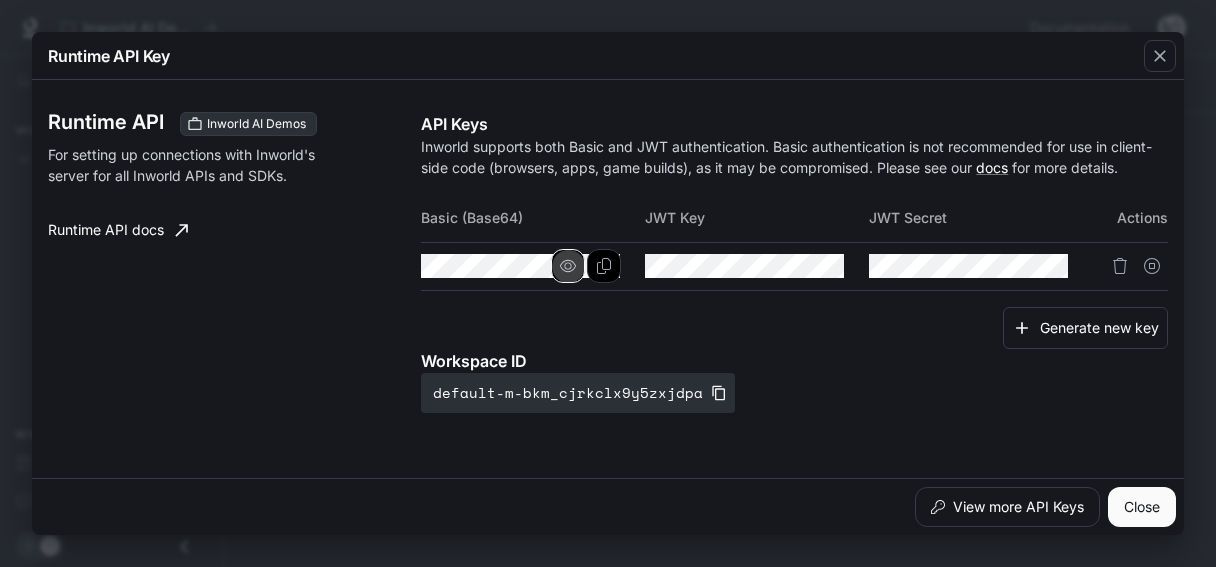 click 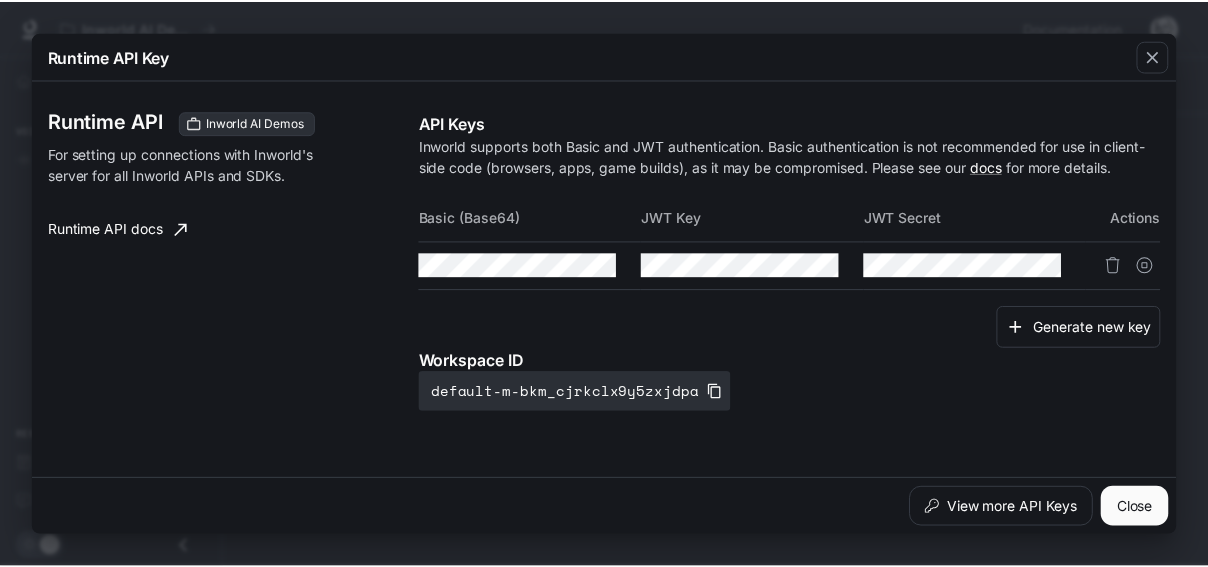 scroll, scrollTop: 0, scrollLeft: 0, axis: both 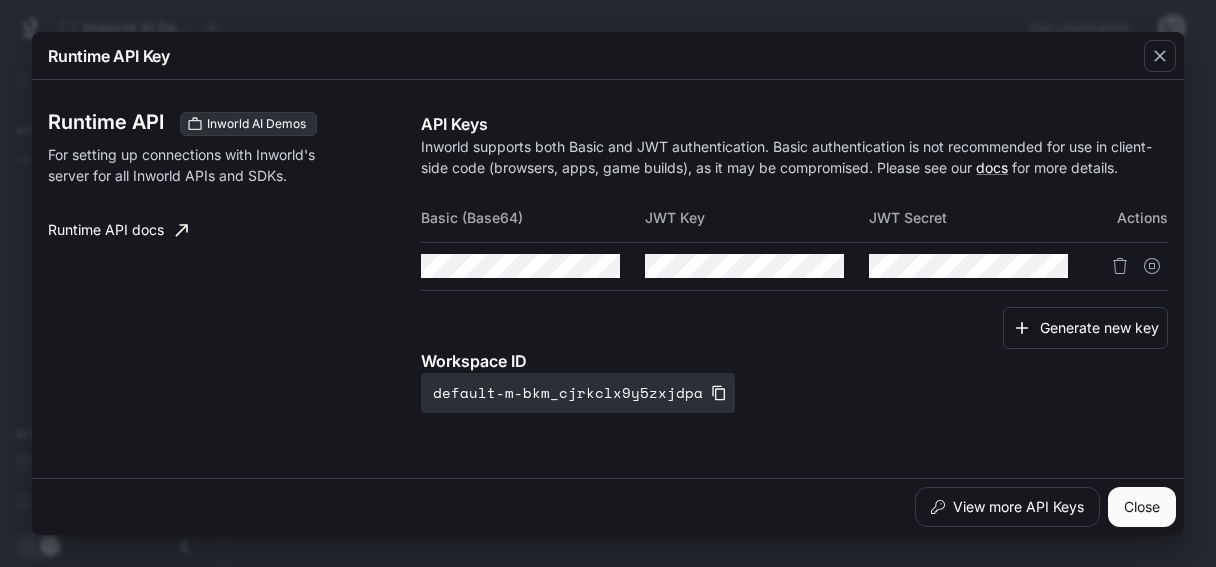 click on "Close" at bounding box center (1142, 507) 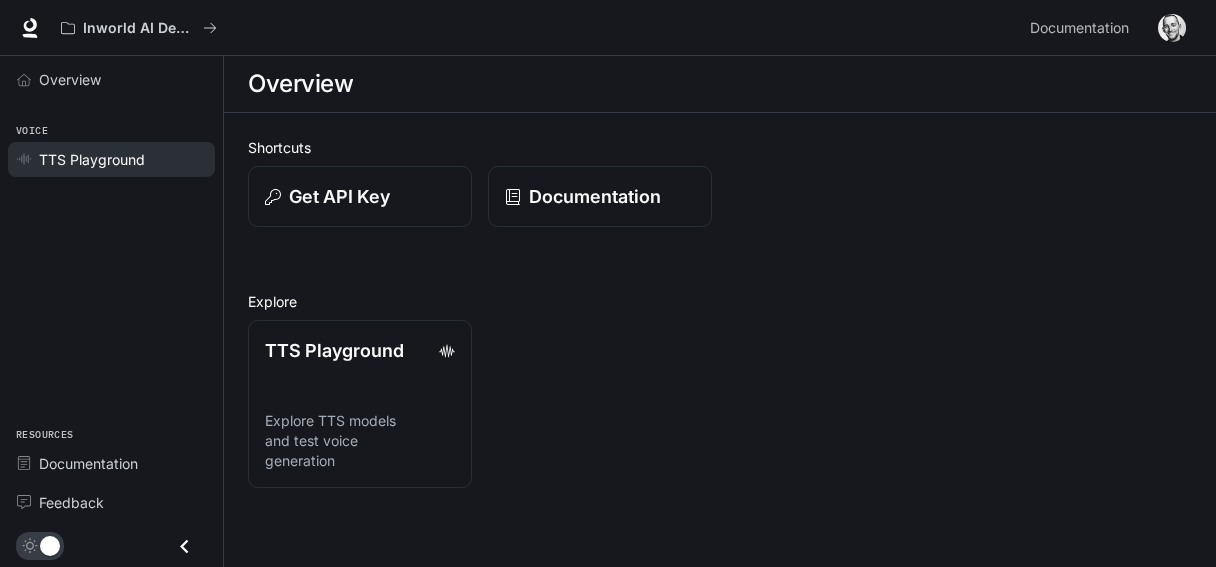 click on "TTS Playground" at bounding box center [92, 159] 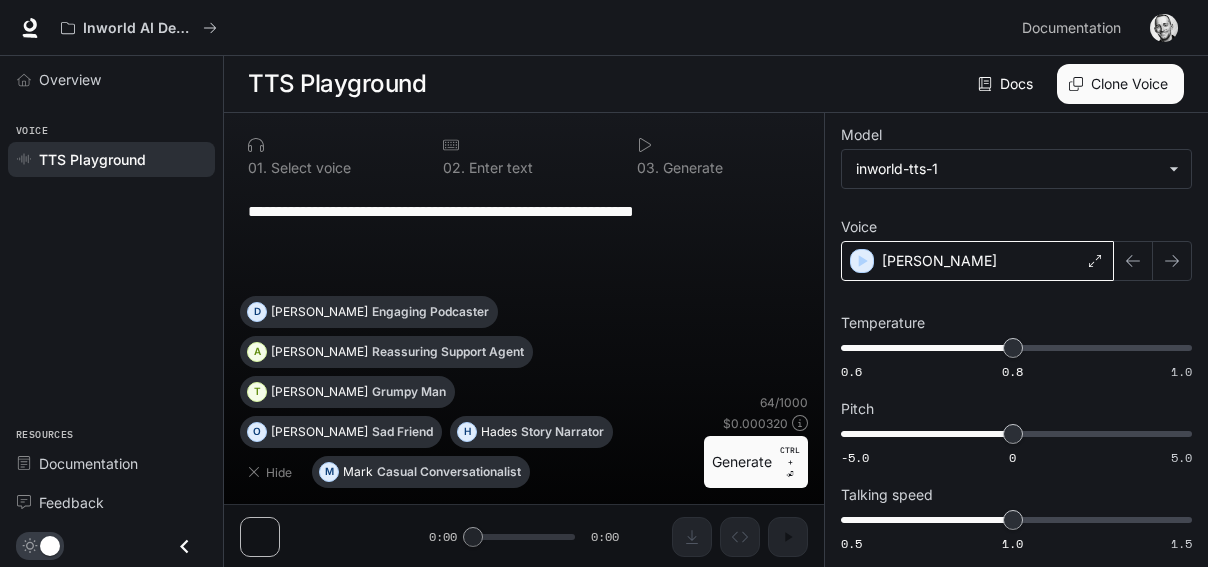 click on "[PERSON_NAME]" at bounding box center (977, 261) 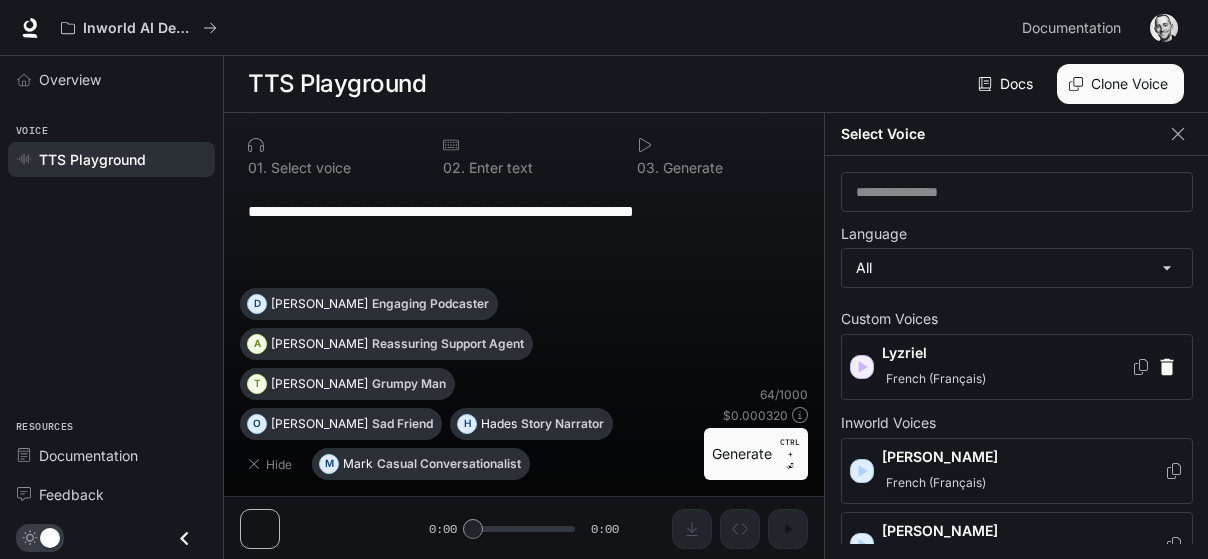 drag, startPoint x: 1021, startPoint y: 396, endPoint x: 1021, endPoint y: 368, distance: 28 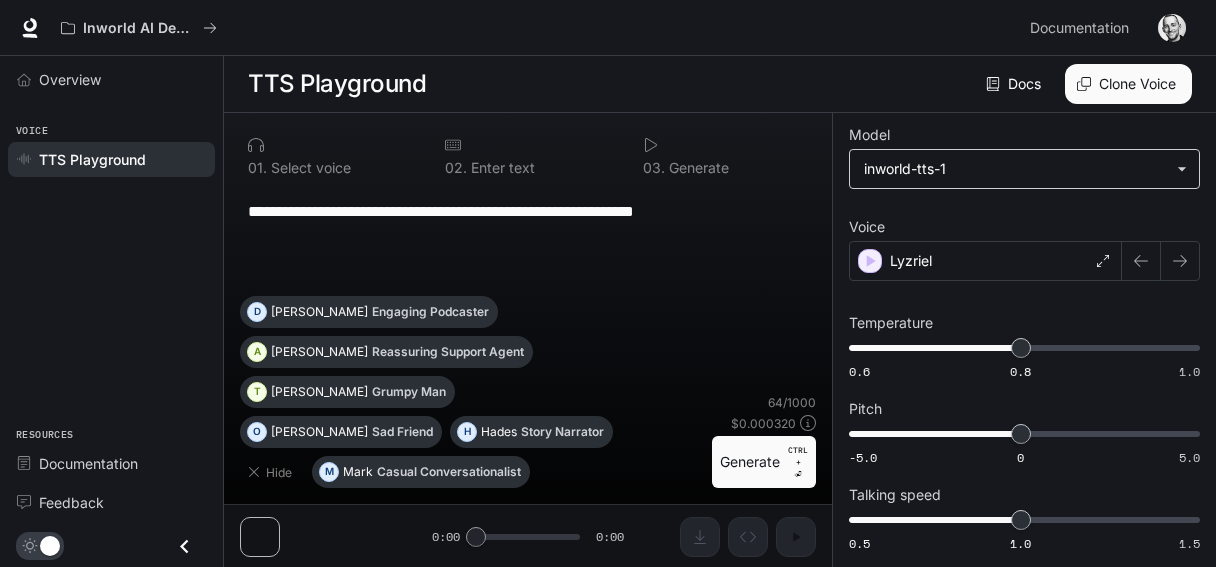 click on "**********" at bounding box center (608, 284) 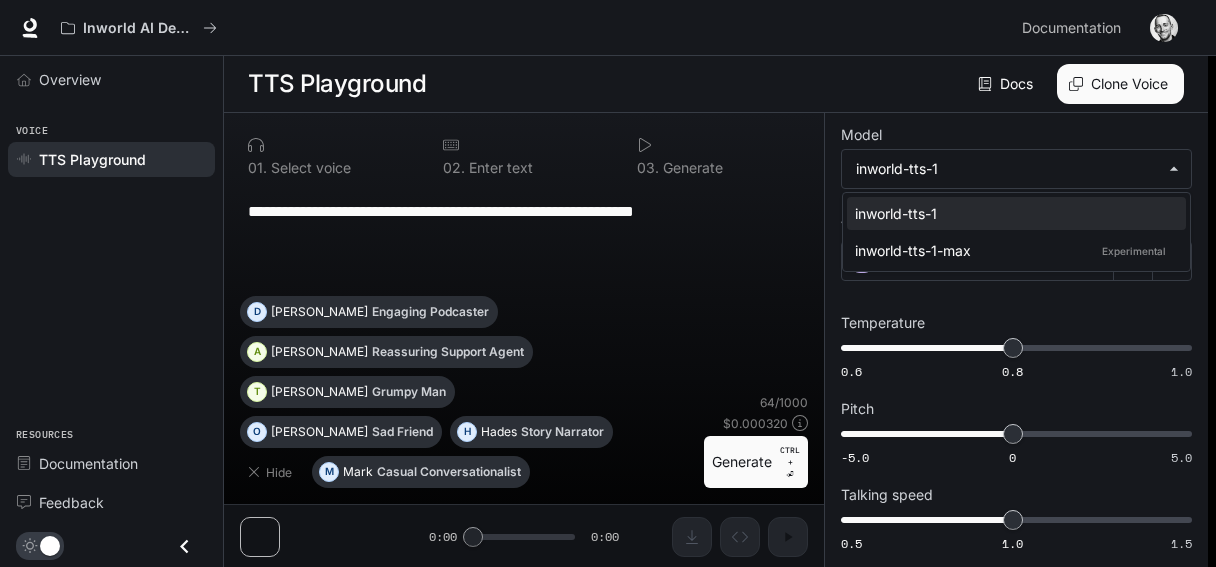 drag, startPoint x: 655, startPoint y: 310, endPoint x: 655, endPoint y: 292, distance: 18 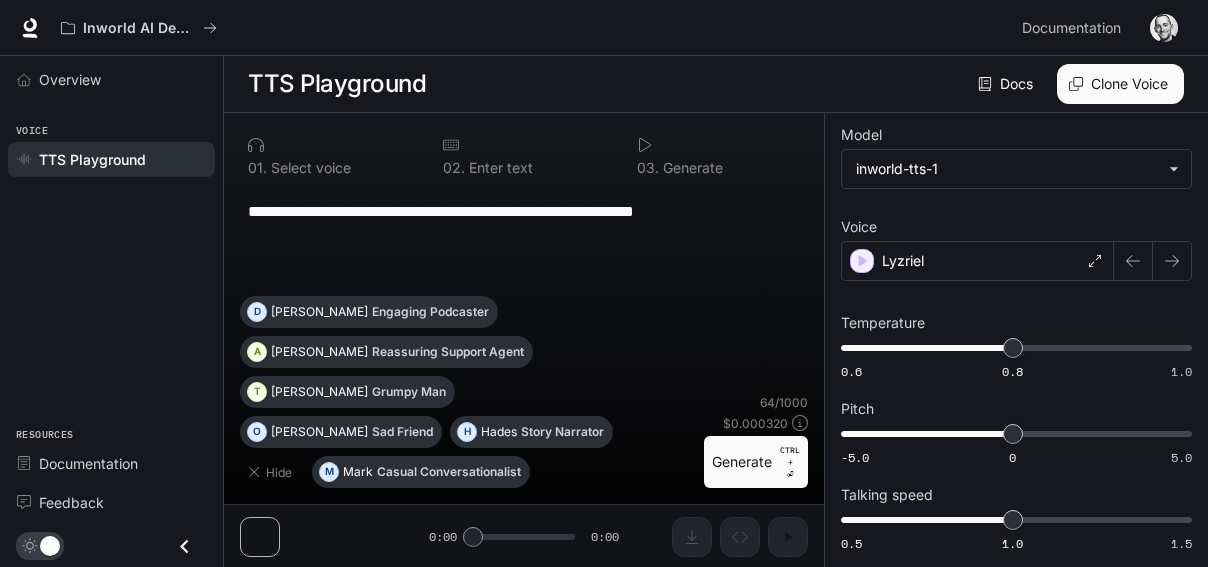 click on "Generate CTRL +  ⏎" at bounding box center (756, 462) 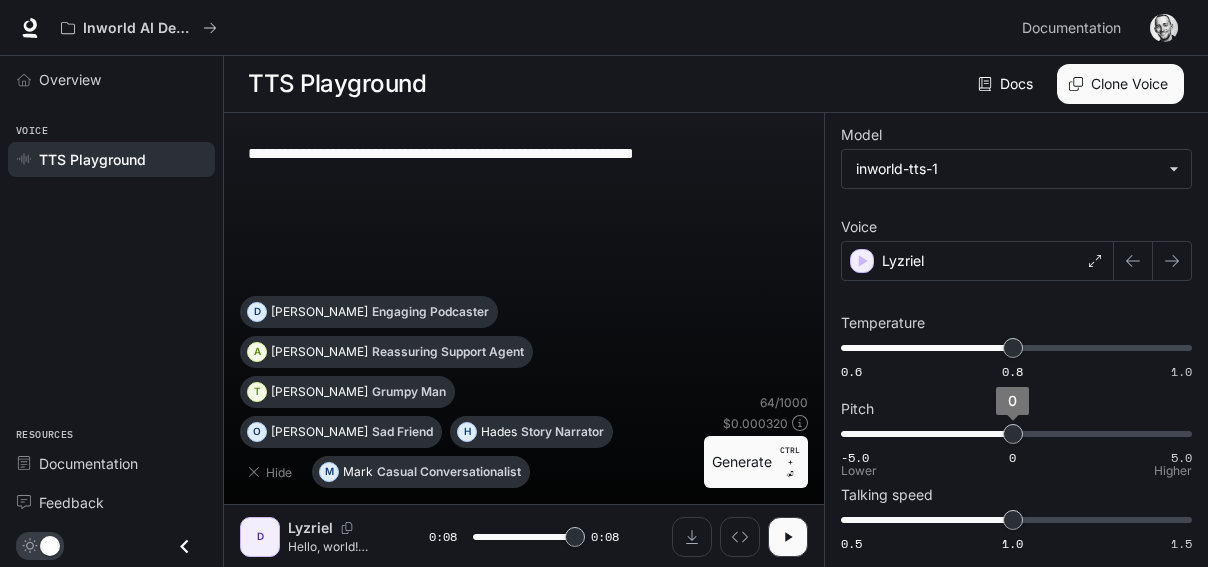 type on "*" 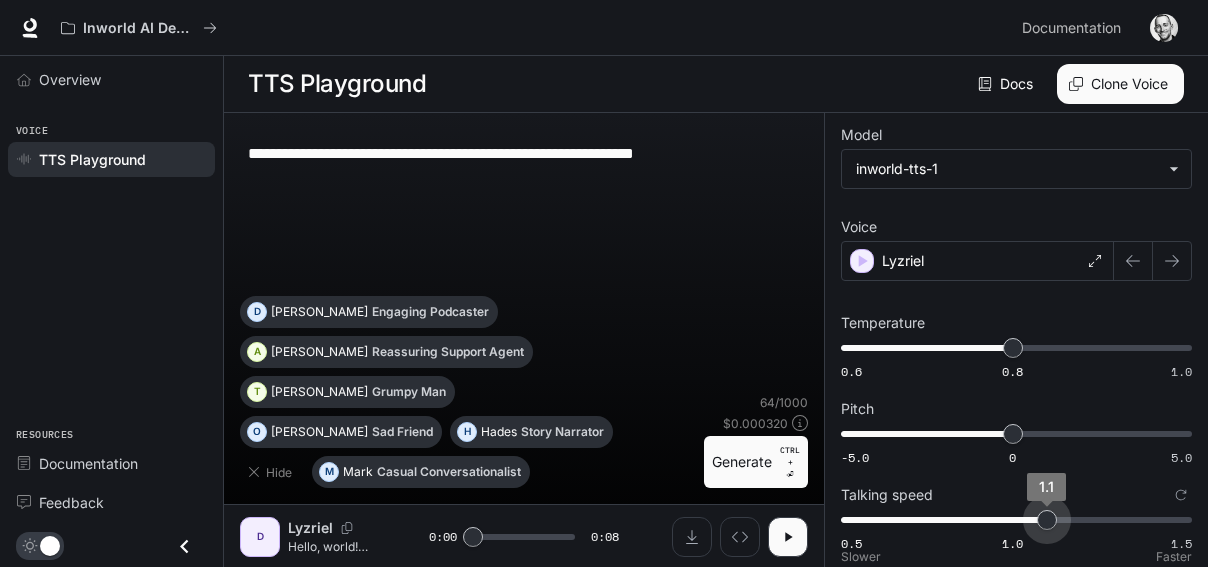 type on "***" 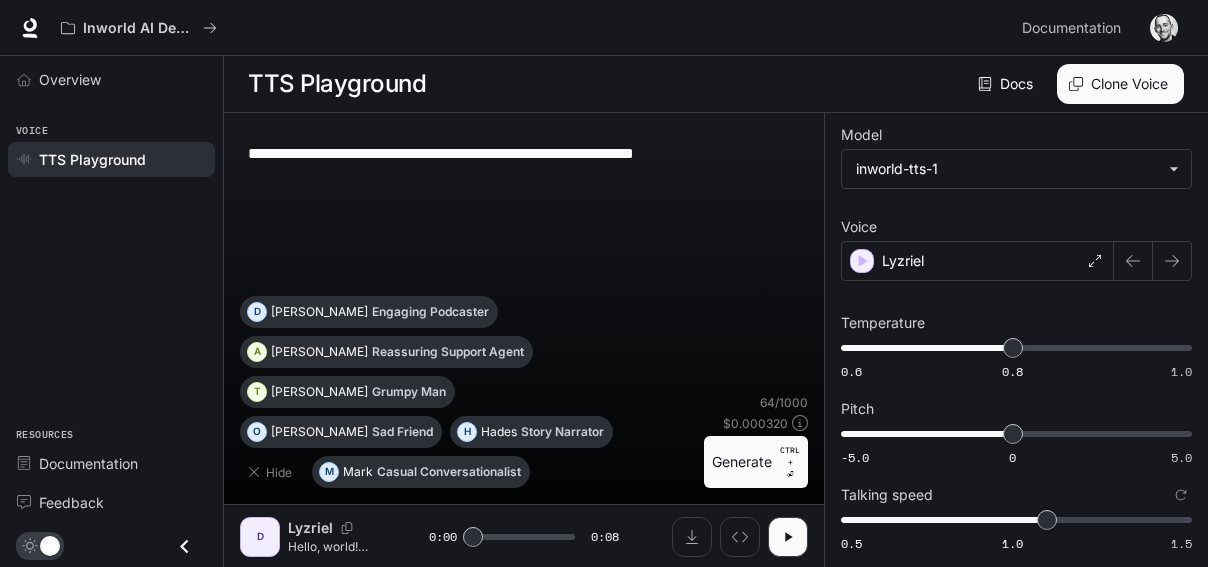 click on "CTRL +  ⏎" at bounding box center (790, 462) 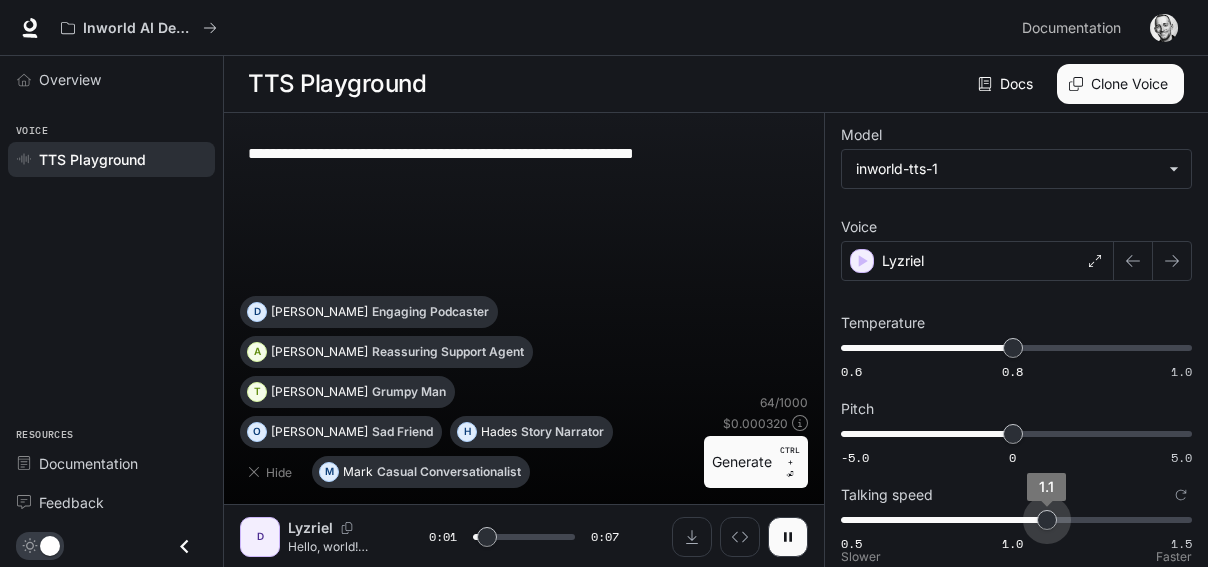 type on "*" 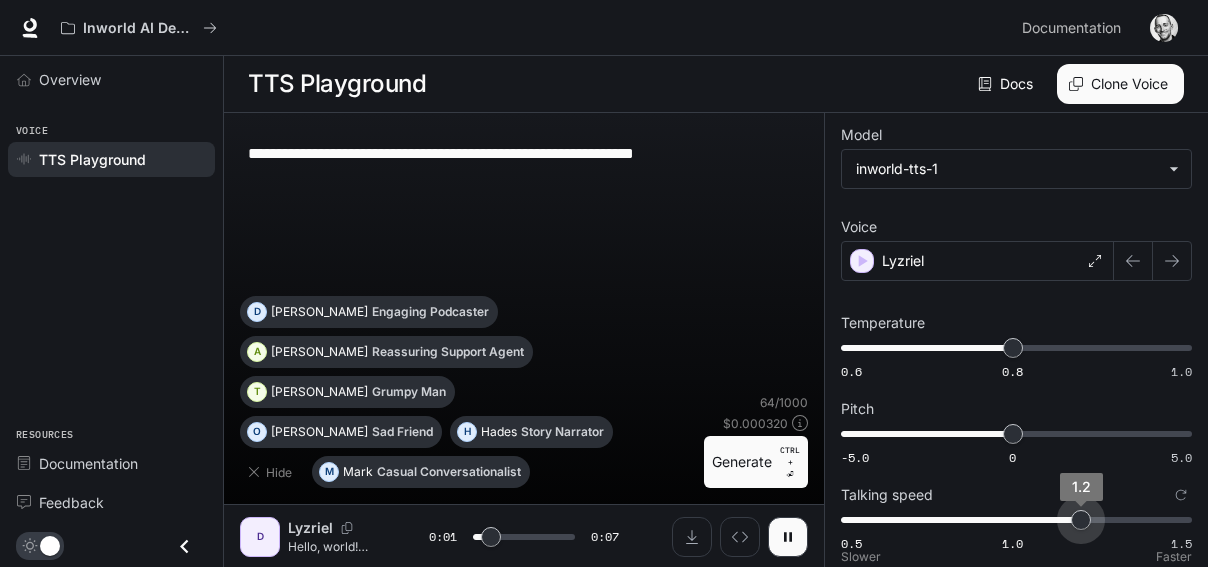 drag, startPoint x: 1056, startPoint y: 519, endPoint x: 1093, endPoint y: 507, distance: 38.8973 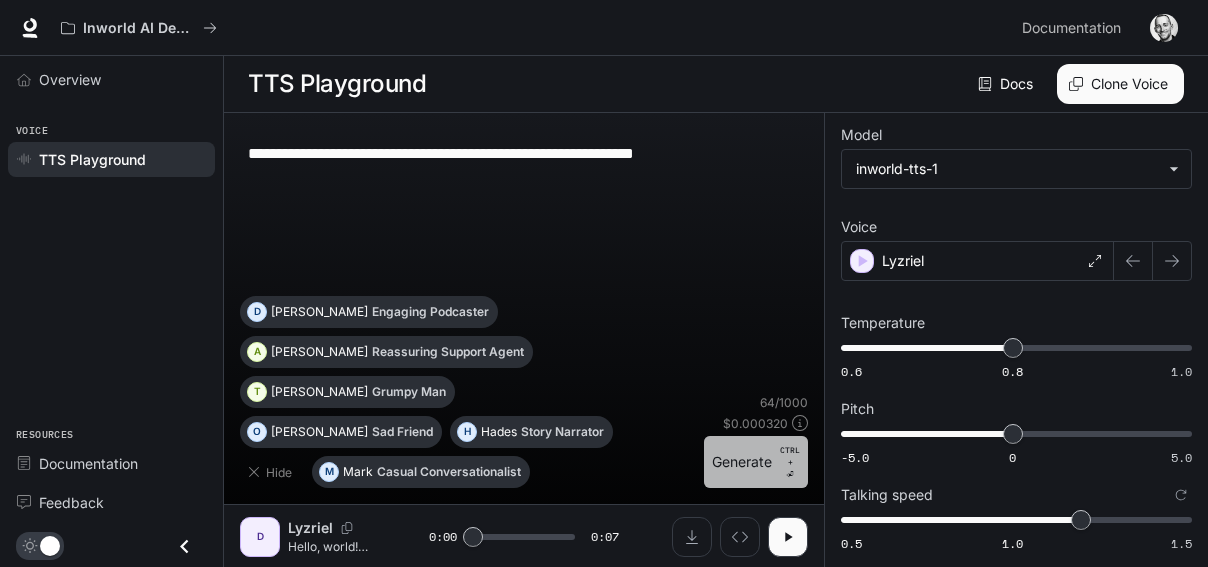 drag, startPoint x: 757, startPoint y: 455, endPoint x: 754, endPoint y: 465, distance: 10.440307 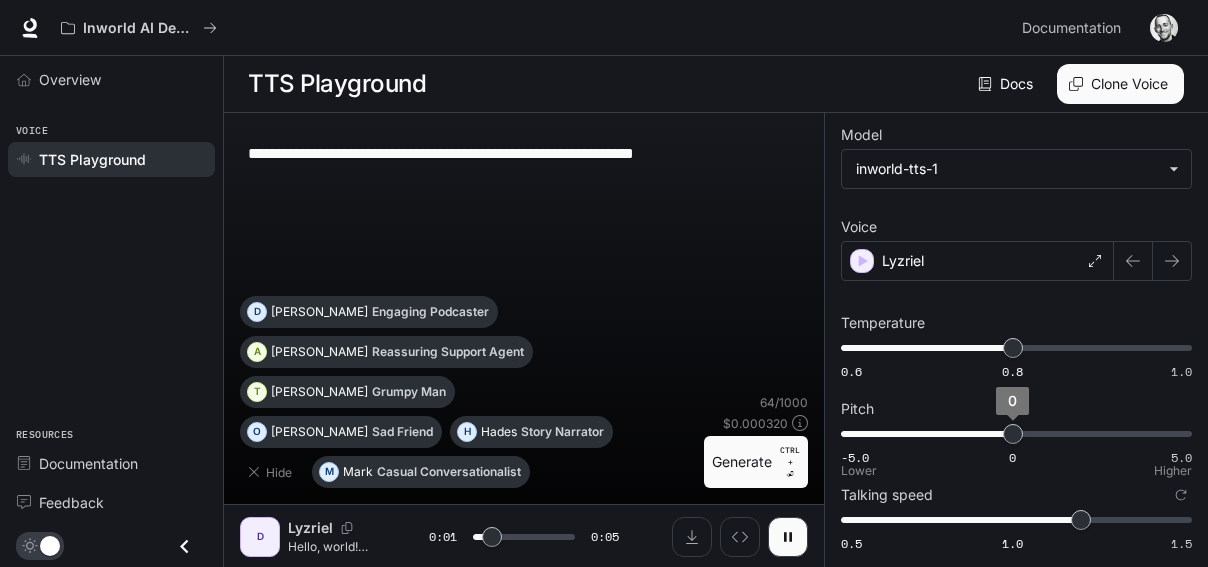 type on "***" 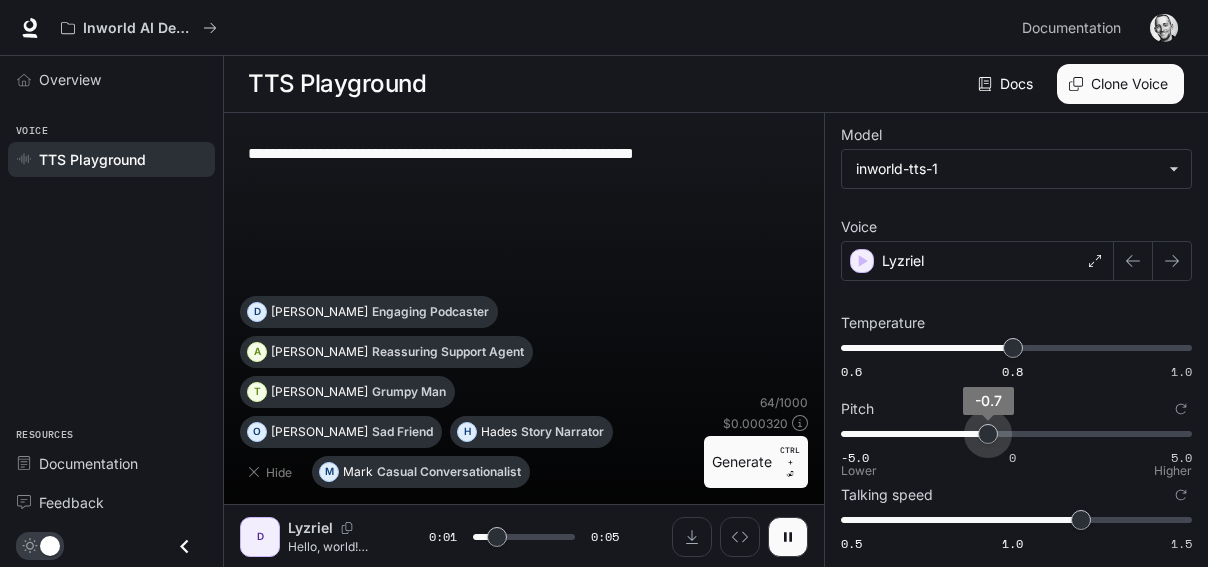type on "***" 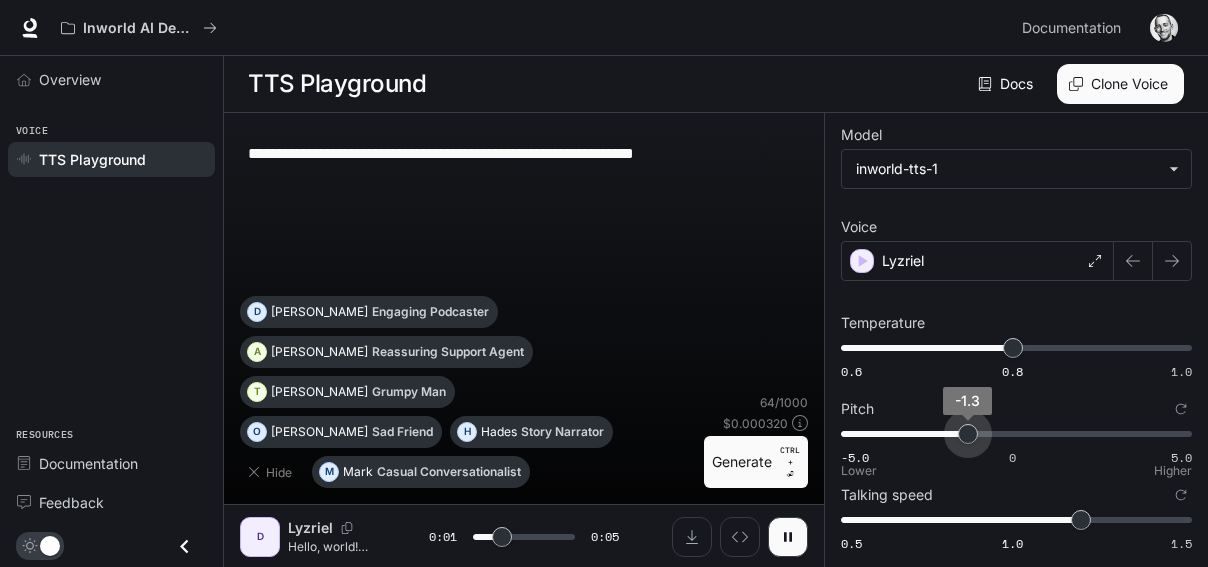 drag, startPoint x: 990, startPoint y: 449, endPoint x: 969, endPoint y: 458, distance: 22.847319 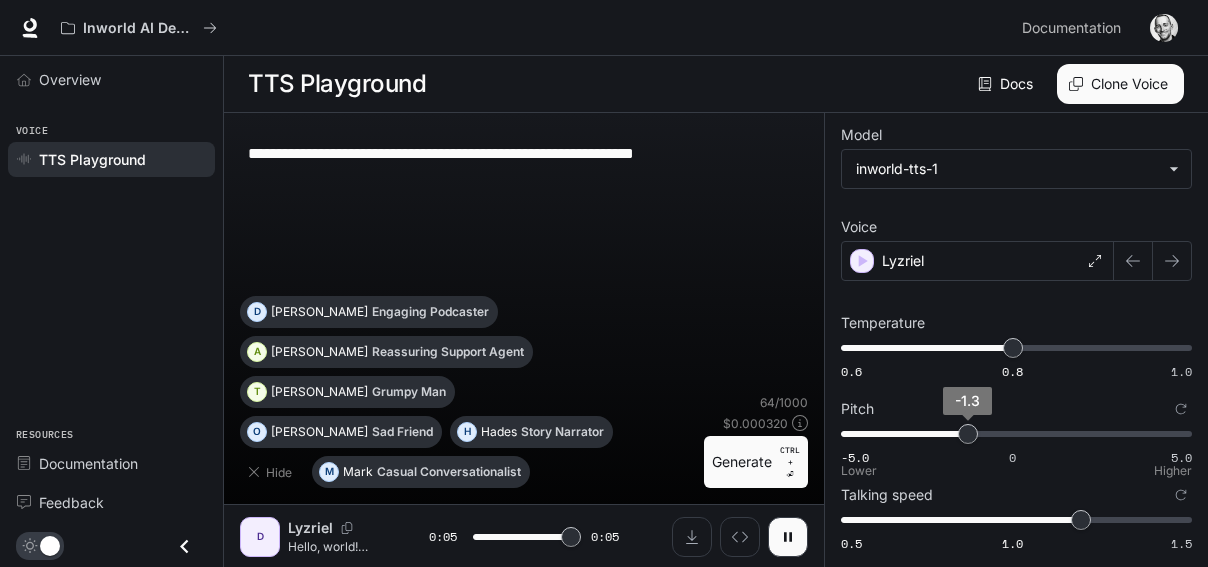 type on "*" 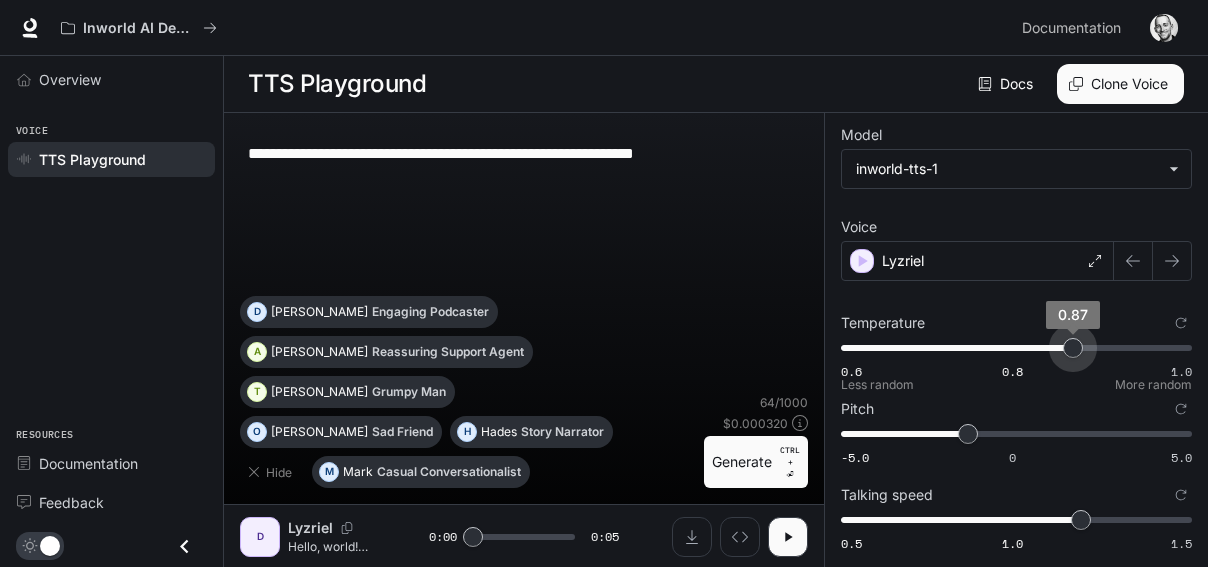 drag, startPoint x: 1016, startPoint y: 347, endPoint x: 1071, endPoint y: 351, distance: 55.145264 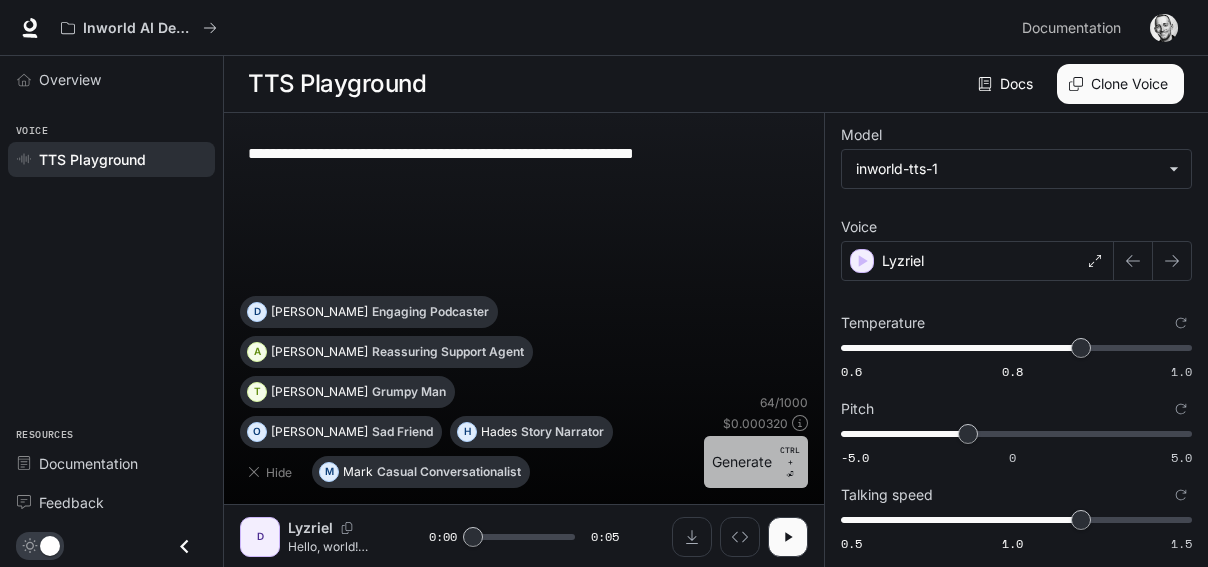 click on "Generate CTRL +  ⏎" at bounding box center (756, 462) 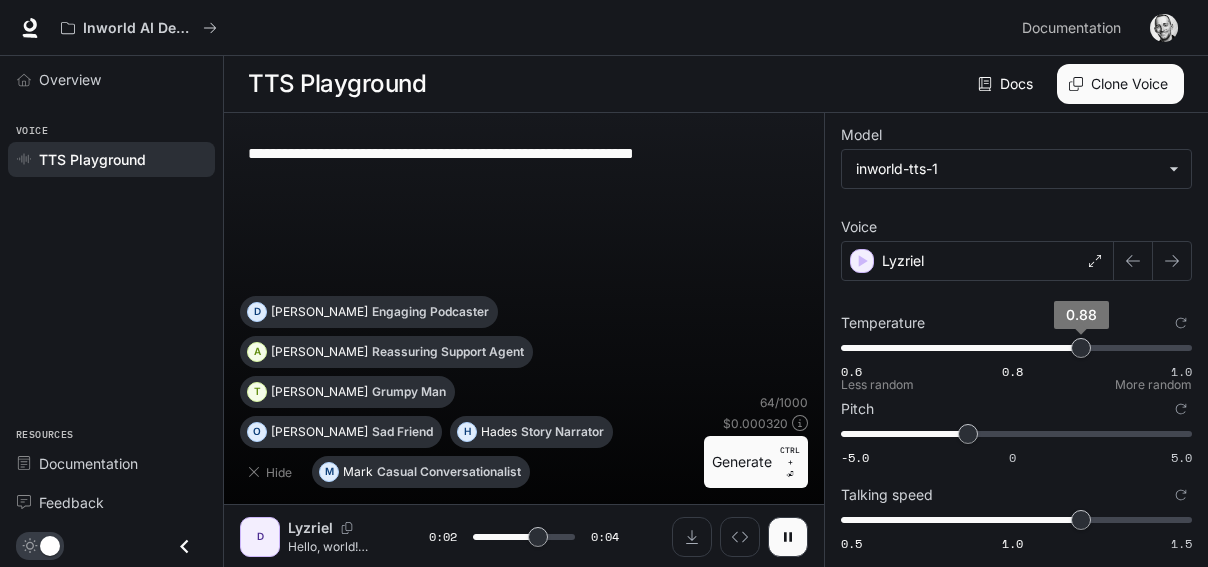 type on "***" 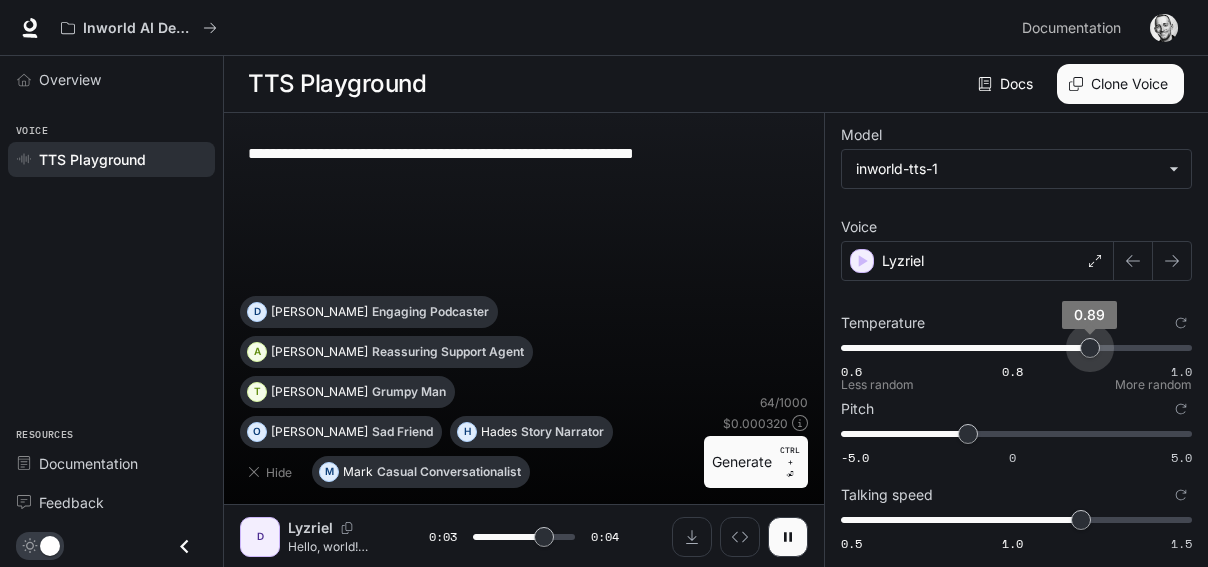 type on "***" 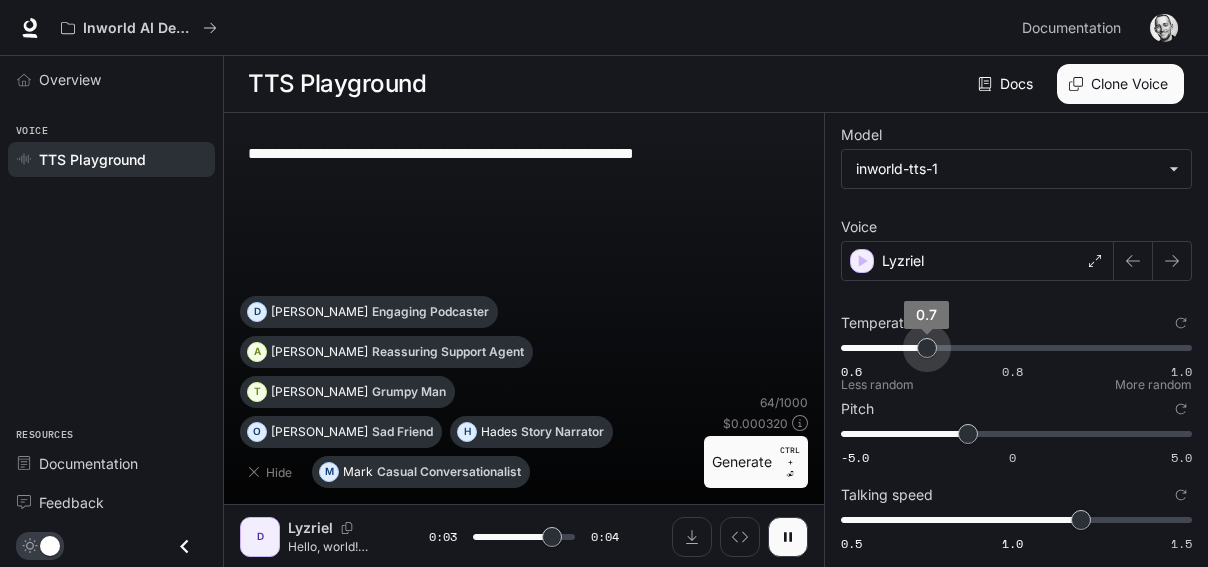 type on "***" 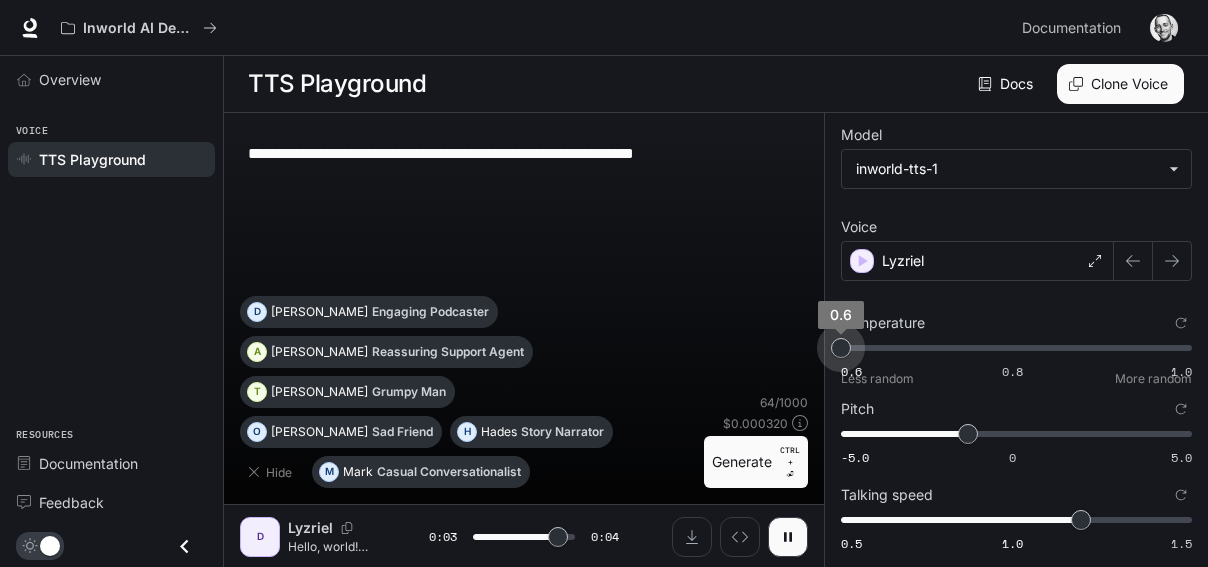 drag, startPoint x: 1093, startPoint y: 356, endPoint x: 806, endPoint y: 384, distance: 288.3626 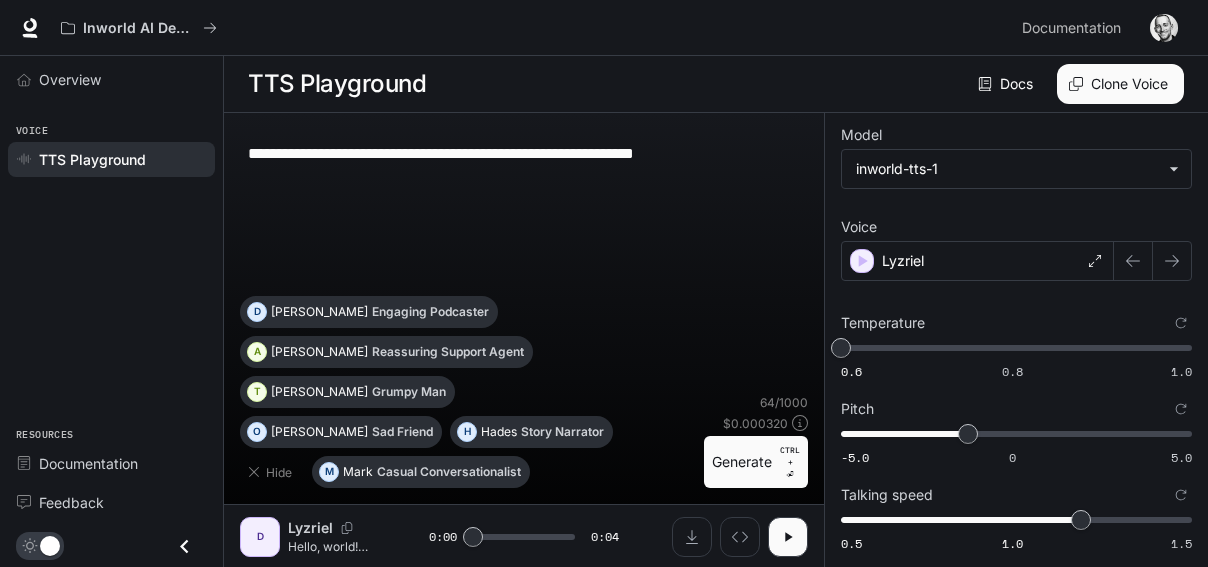 click on "CTRL +" at bounding box center (790, 456) 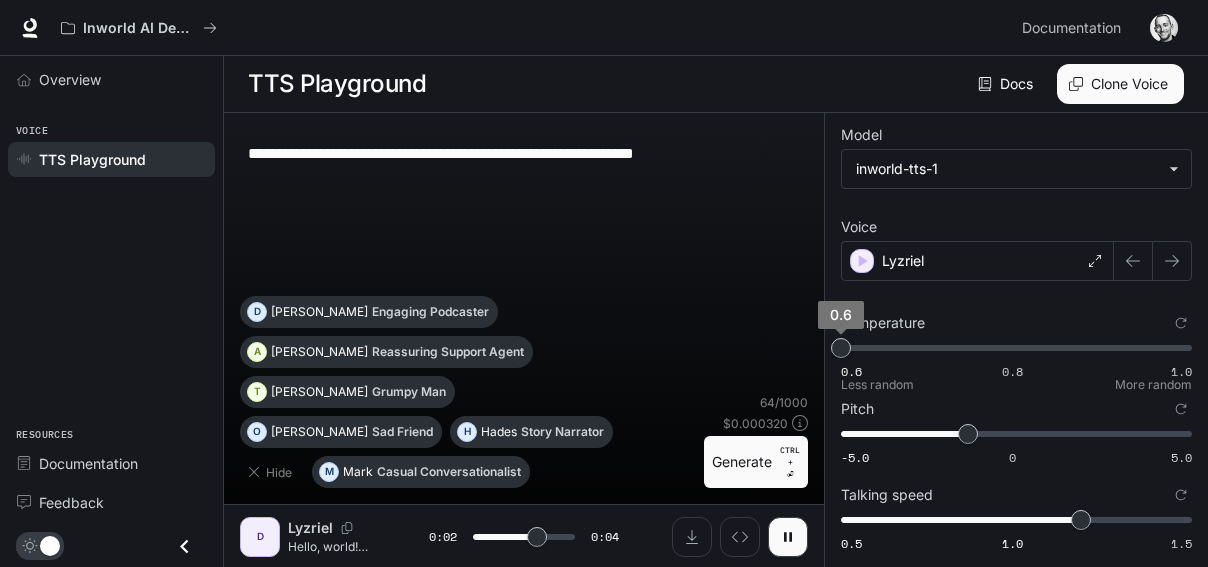 type on "***" 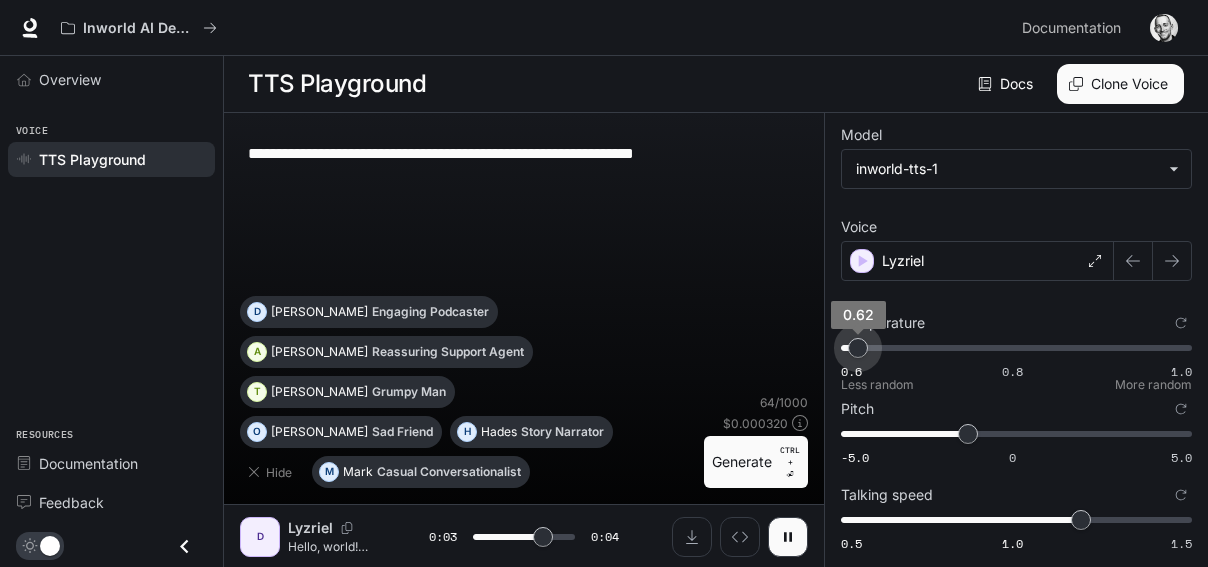 type on "***" 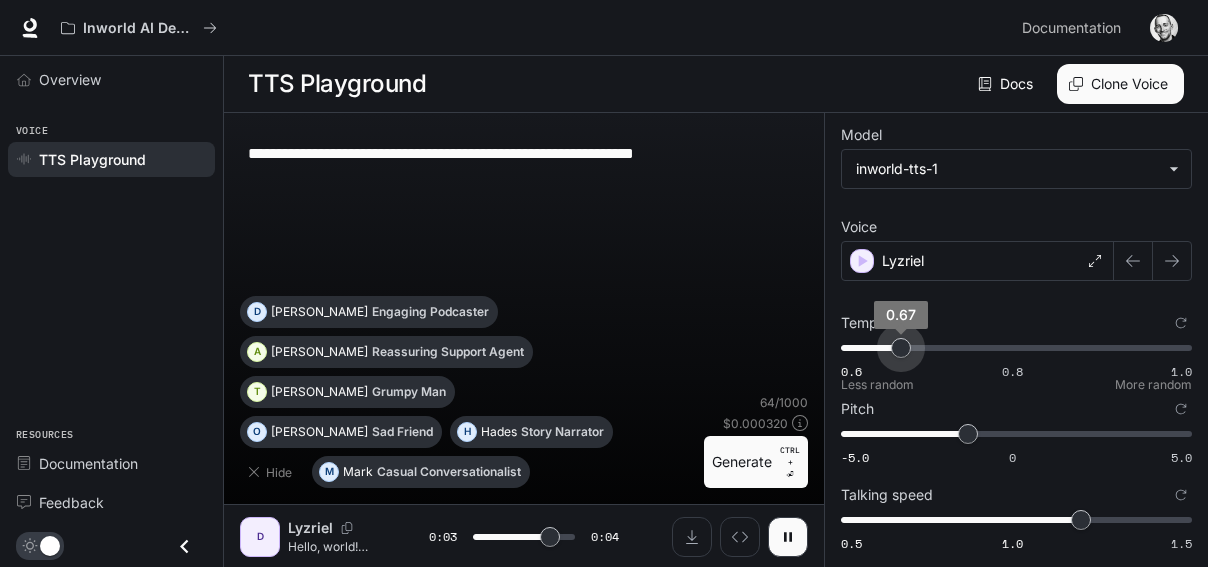 type on "***" 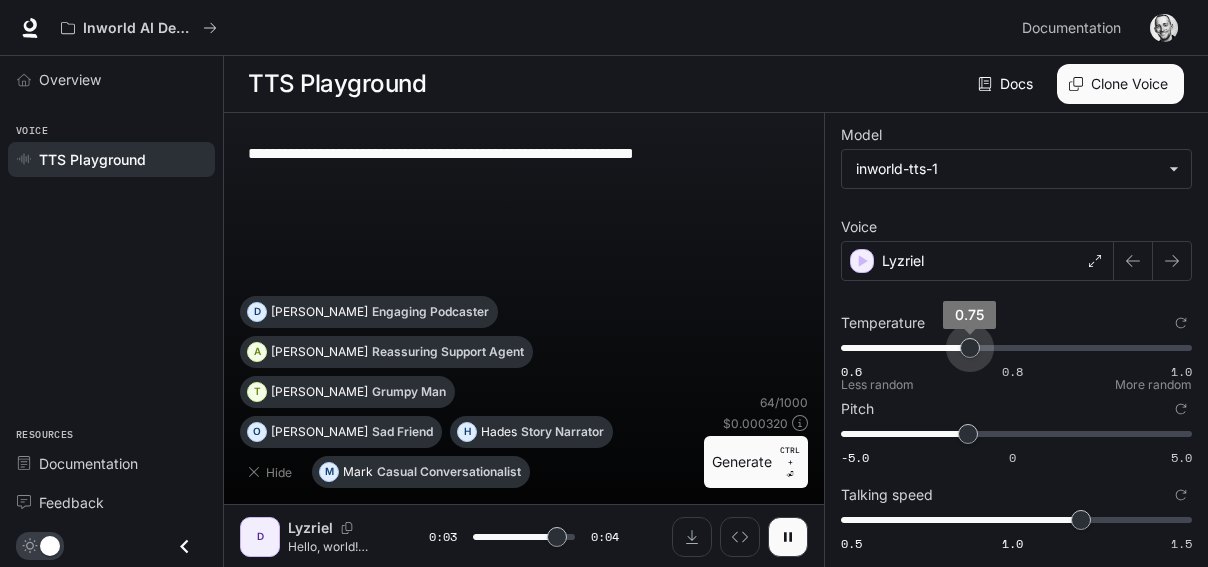 type on "***" 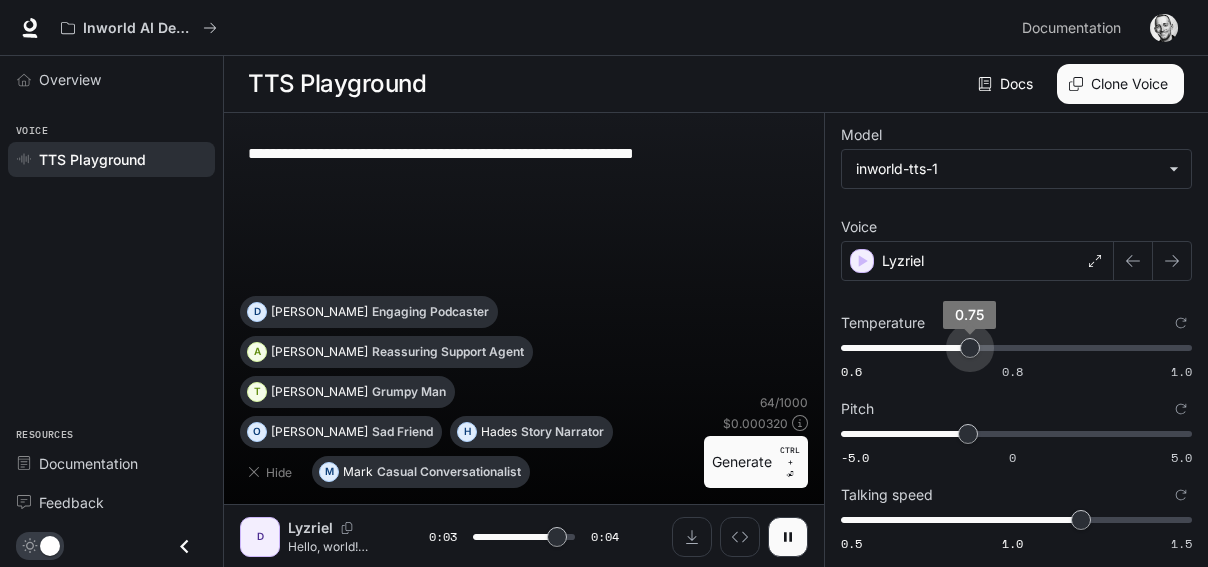 type on "***" 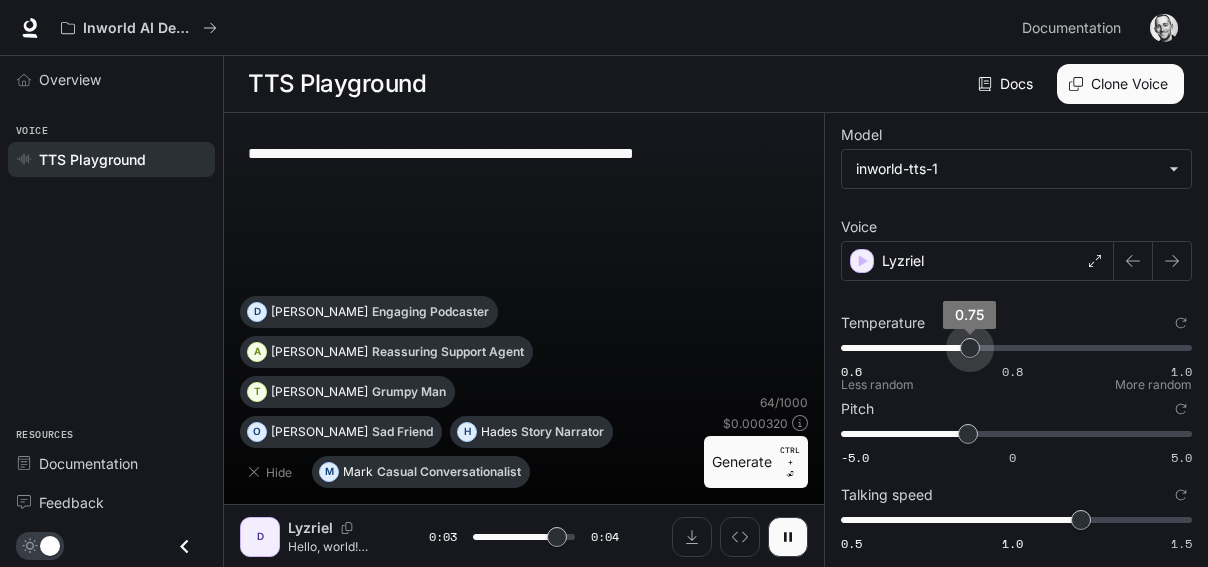 type on "***" 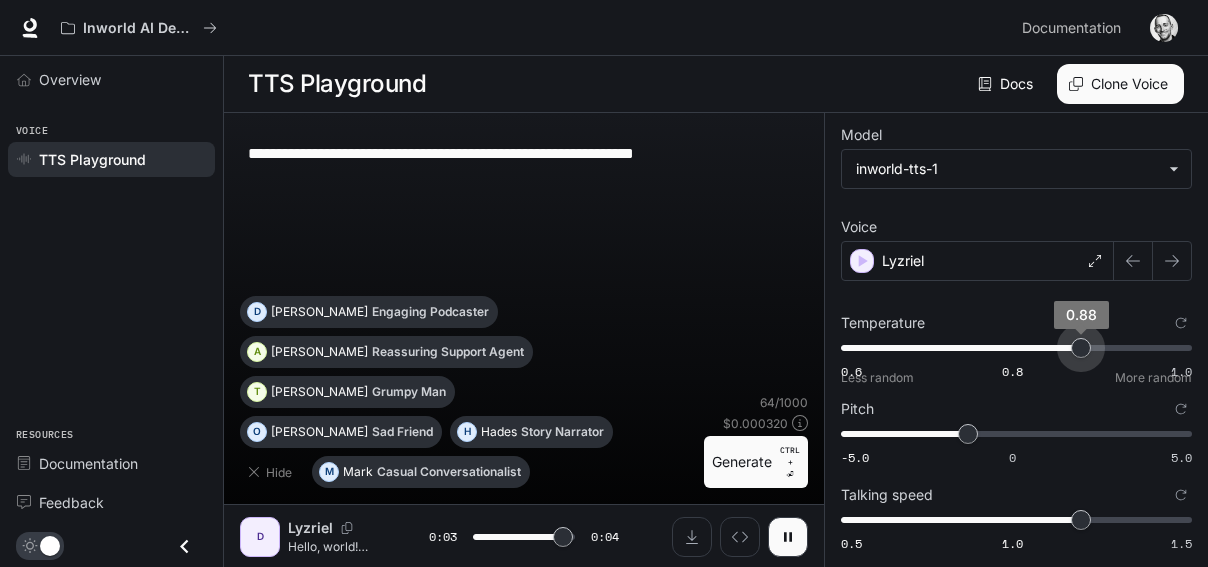 type on "*" 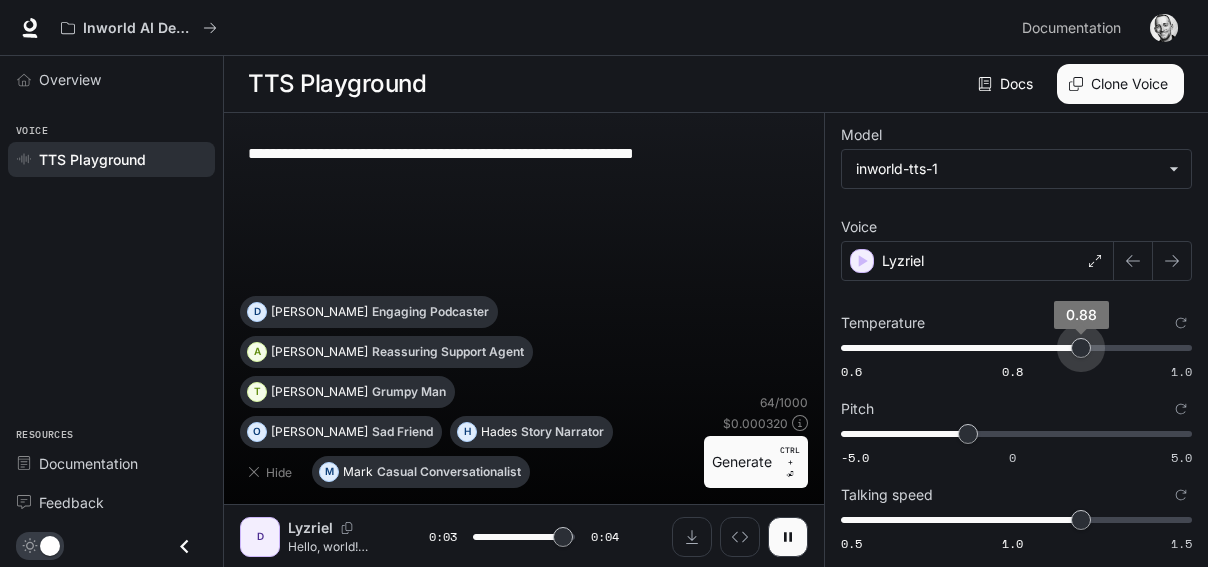 type on "*" 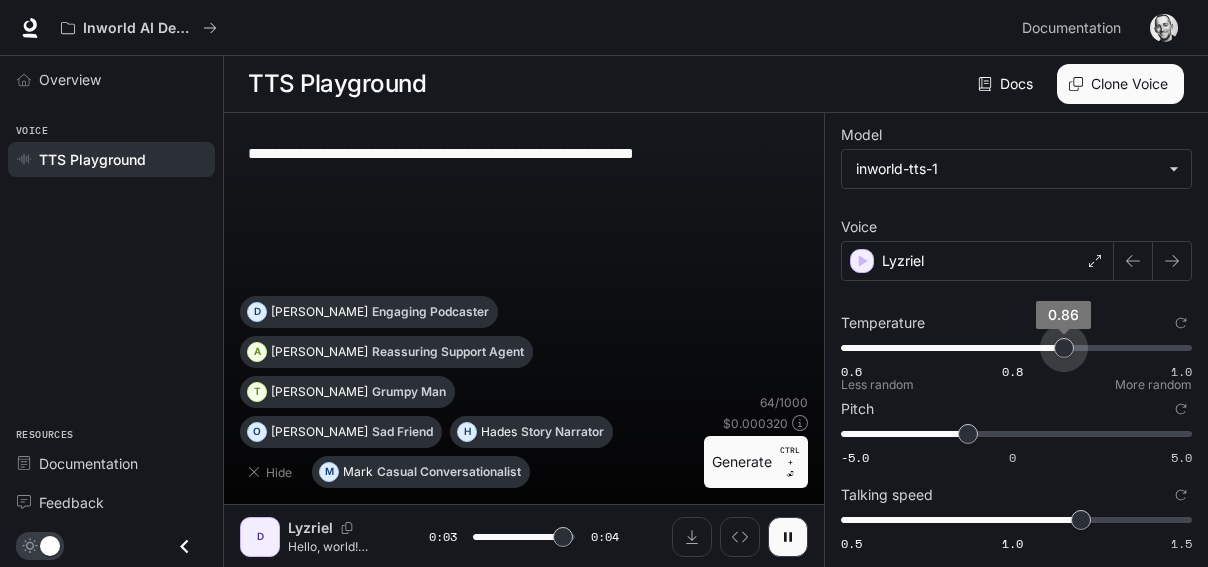 type on "***" 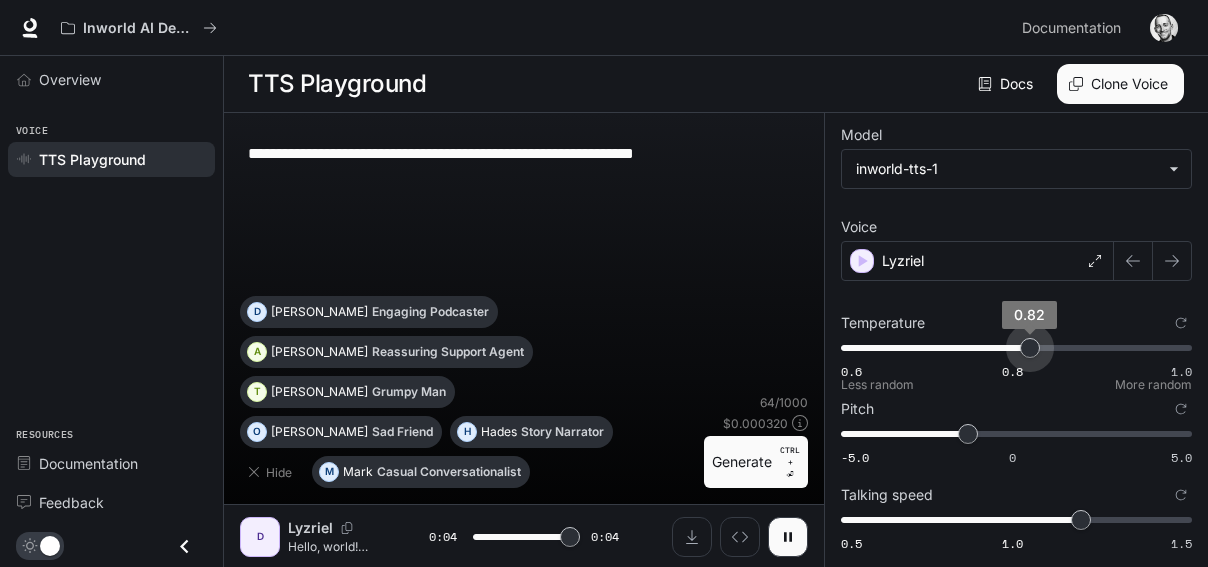 type on "***" 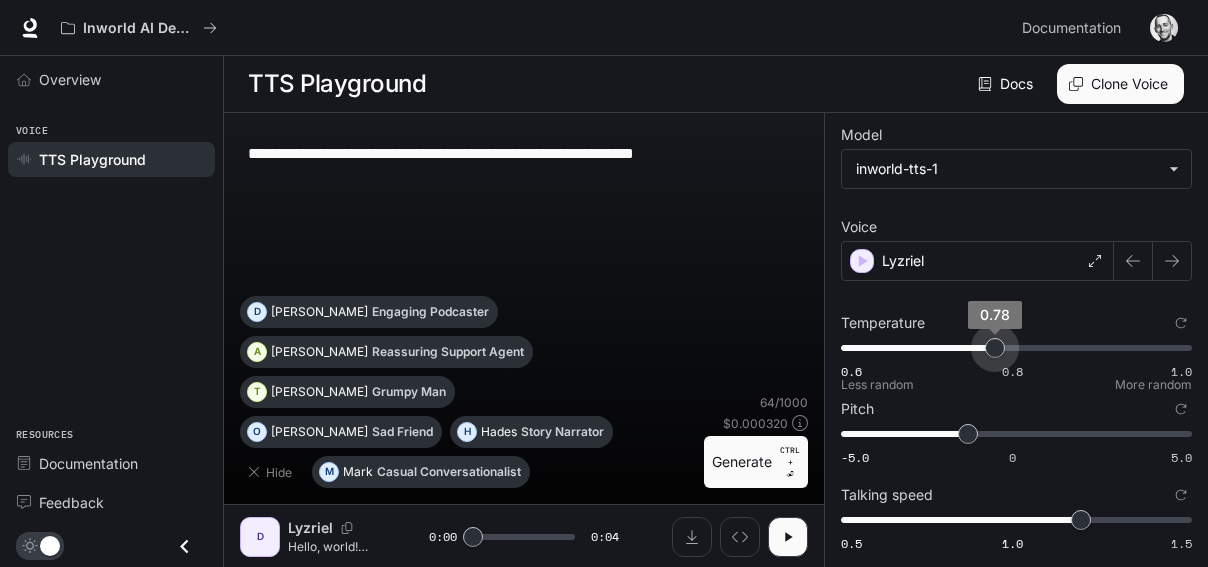 type on "****" 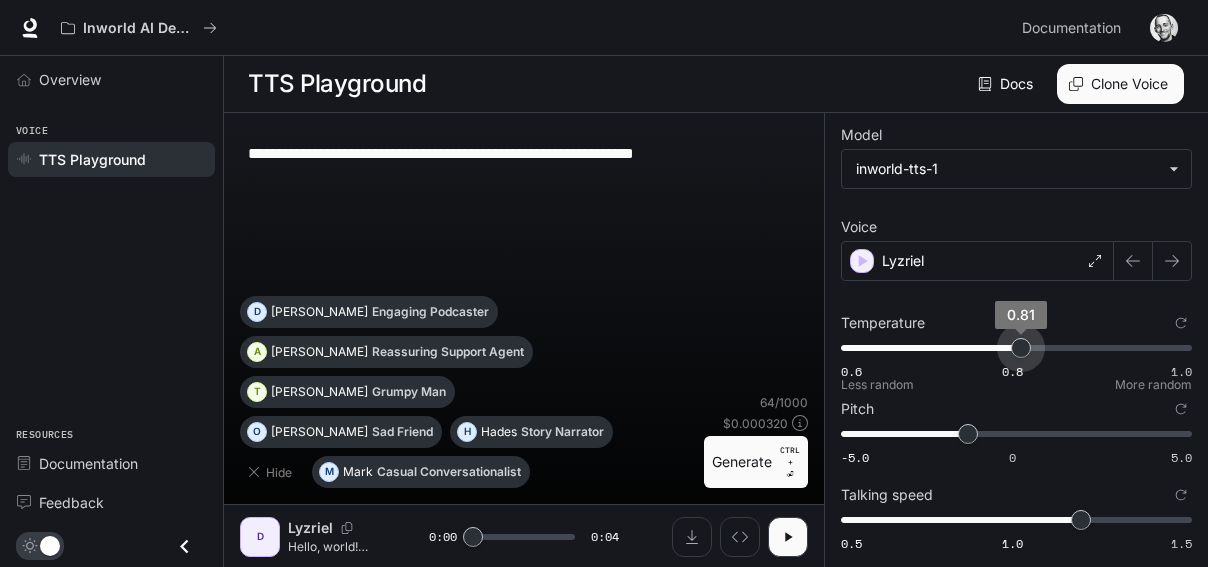 drag, startPoint x: 857, startPoint y: 346, endPoint x: 1024, endPoint y: 348, distance: 167.01198 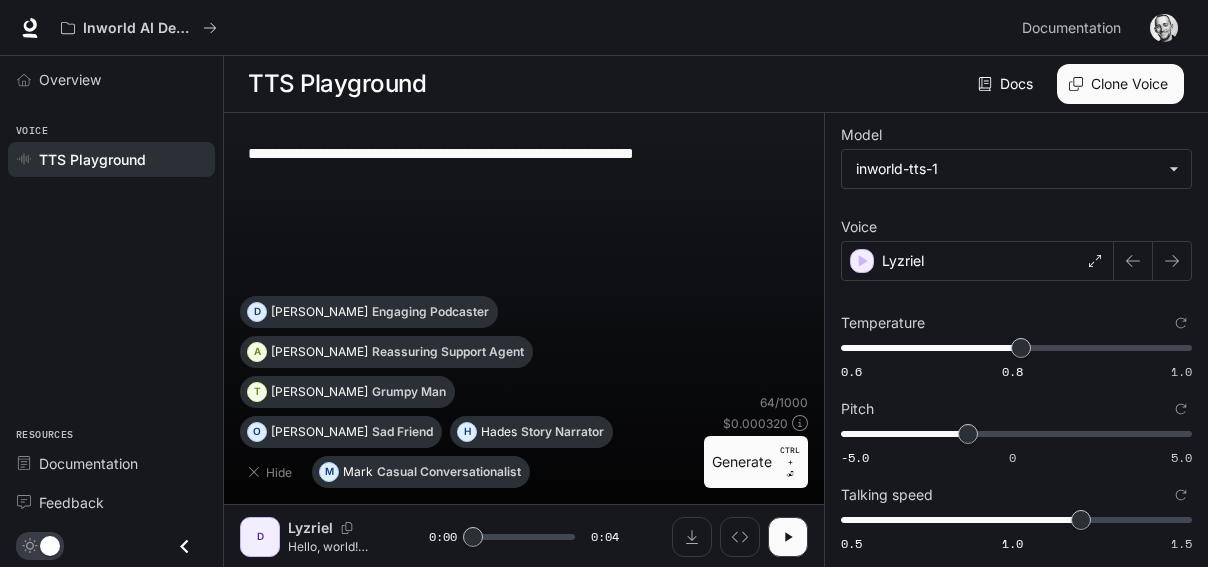 click on "Generate CTRL +  ⏎" at bounding box center (756, 462) 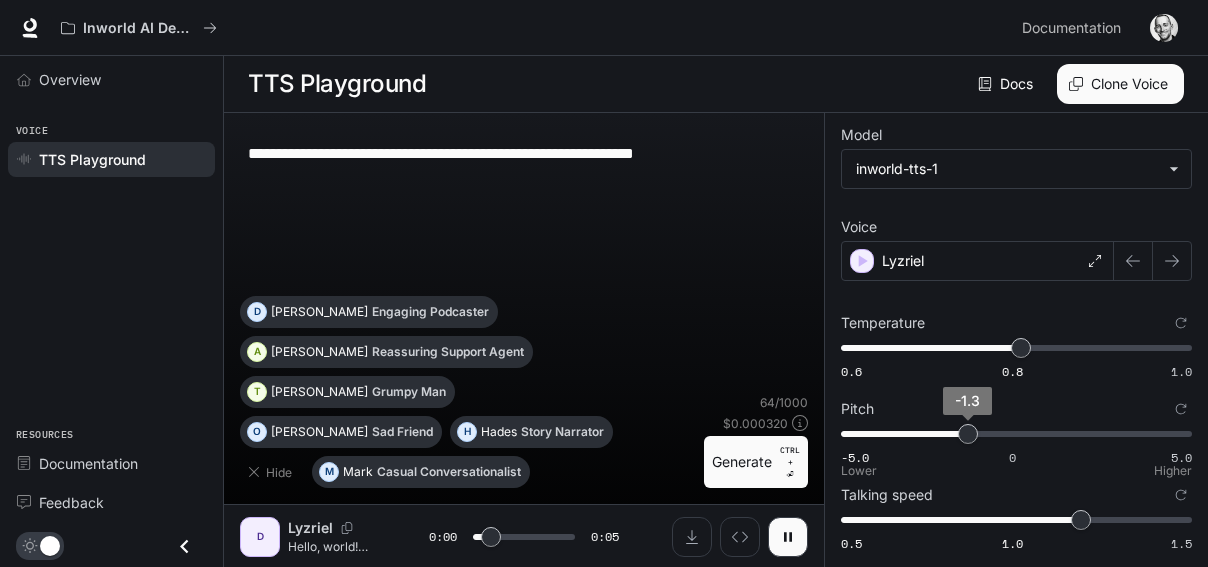 type on "*" 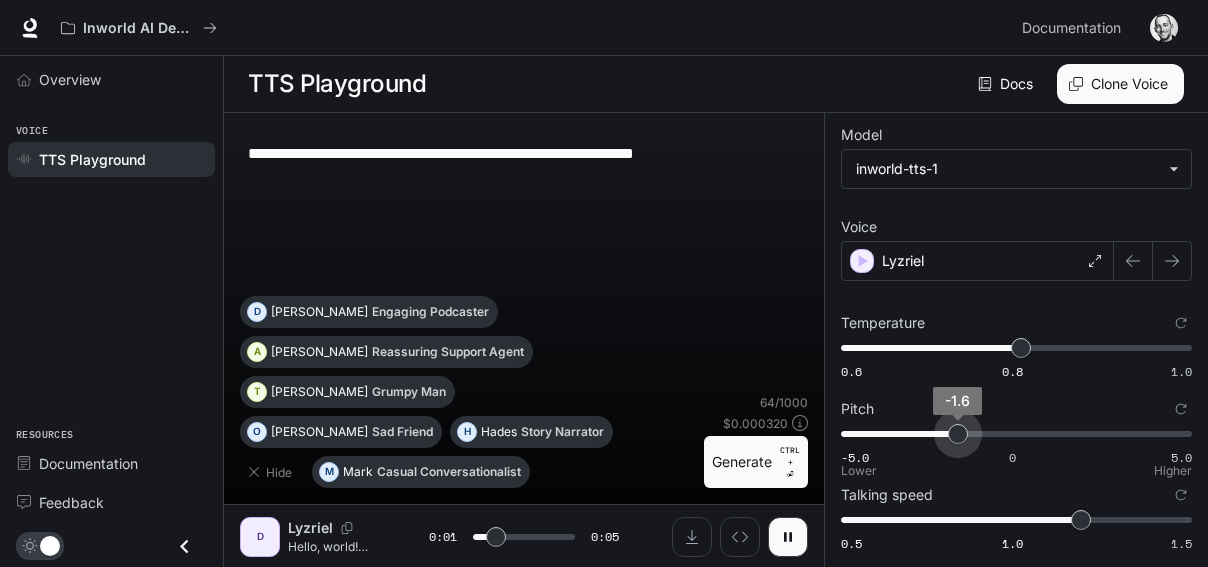 type on "***" 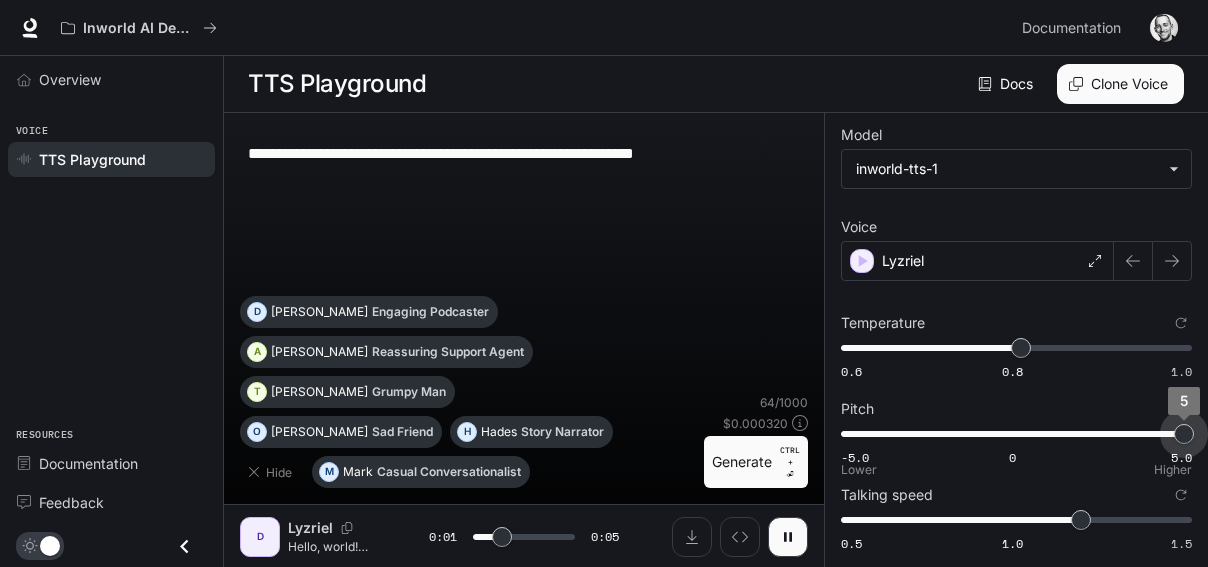 drag, startPoint x: 958, startPoint y: 437, endPoint x: 1215, endPoint y: 438, distance: 257.00195 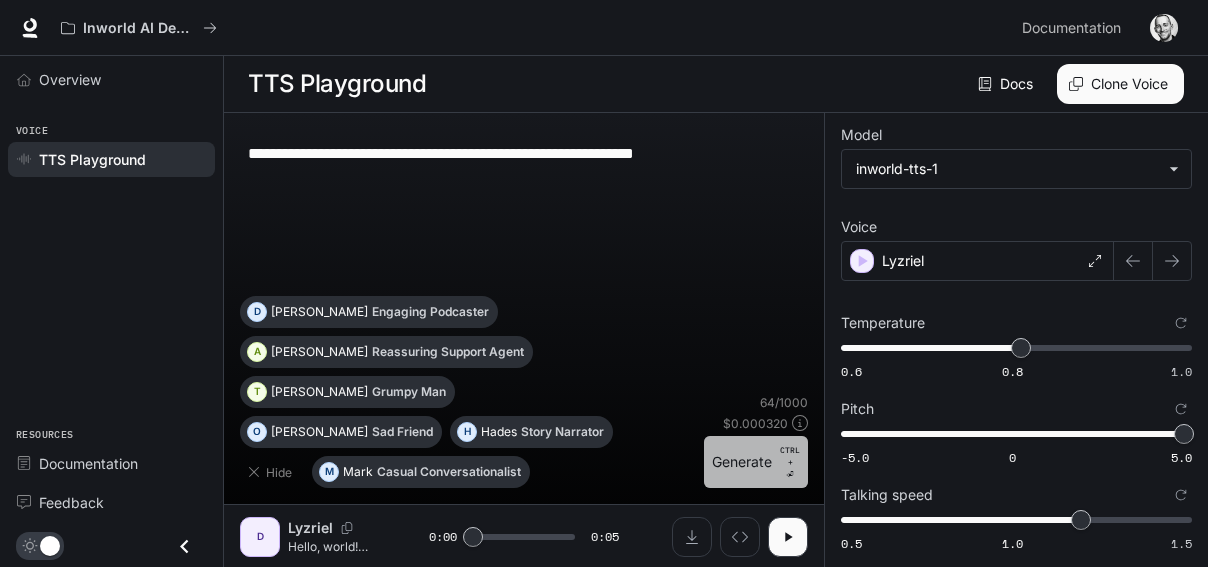 click on "Generate CTRL +  ⏎" at bounding box center (756, 462) 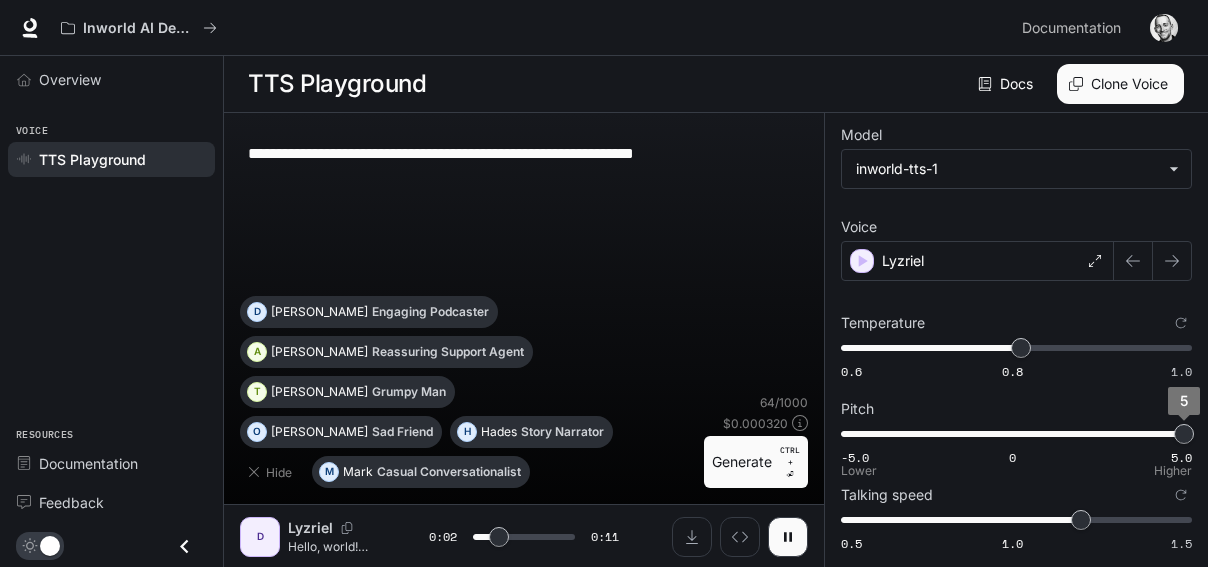 type on "***" 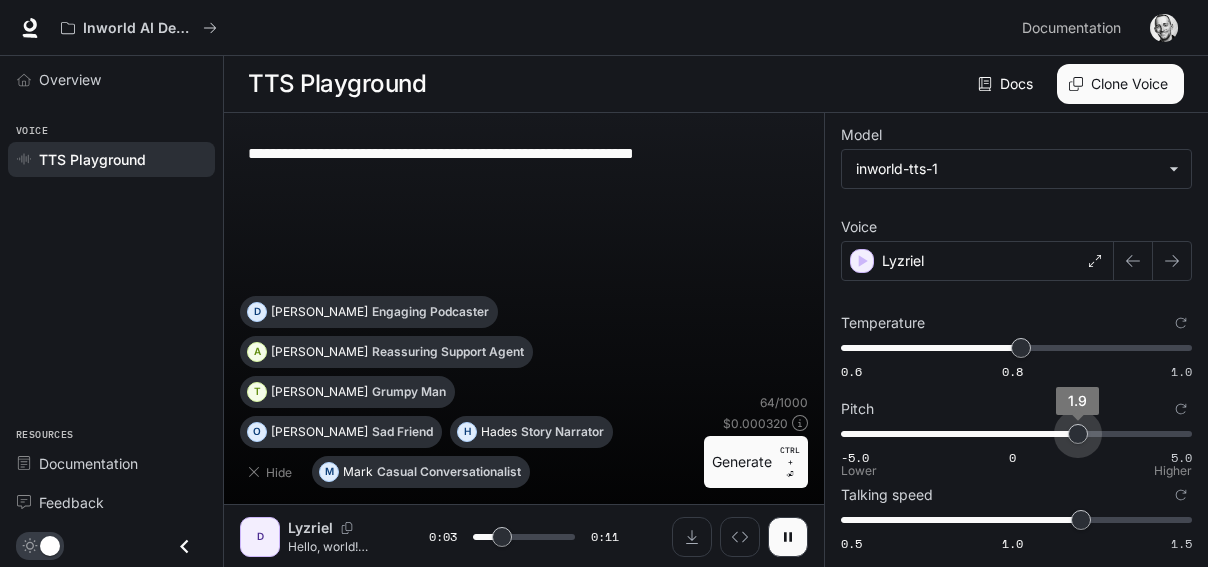 type on "***" 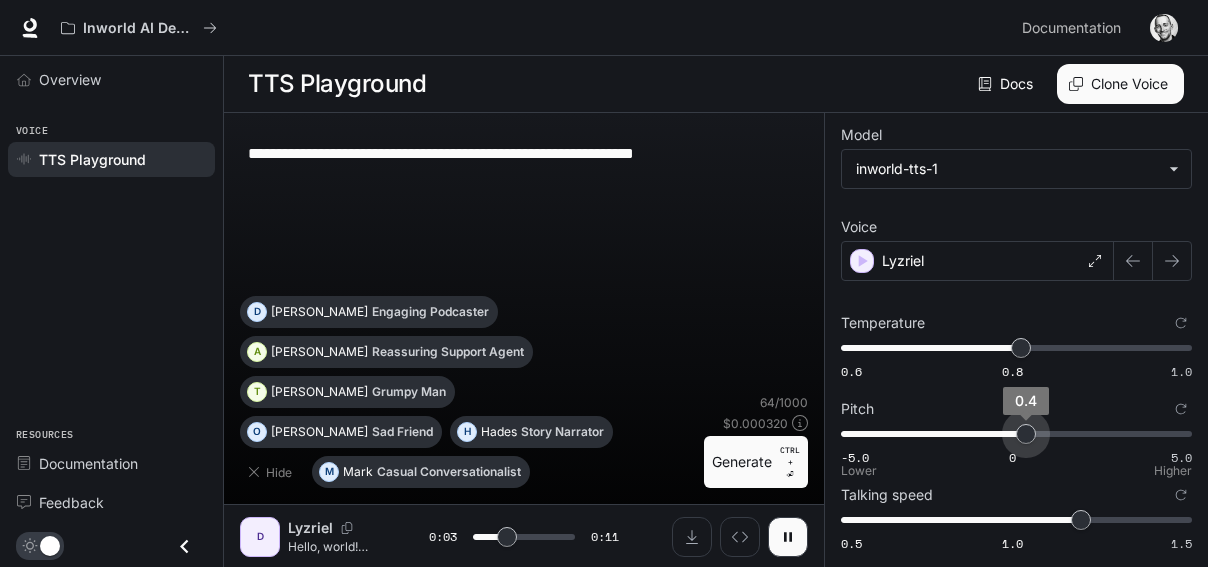 type on "***" 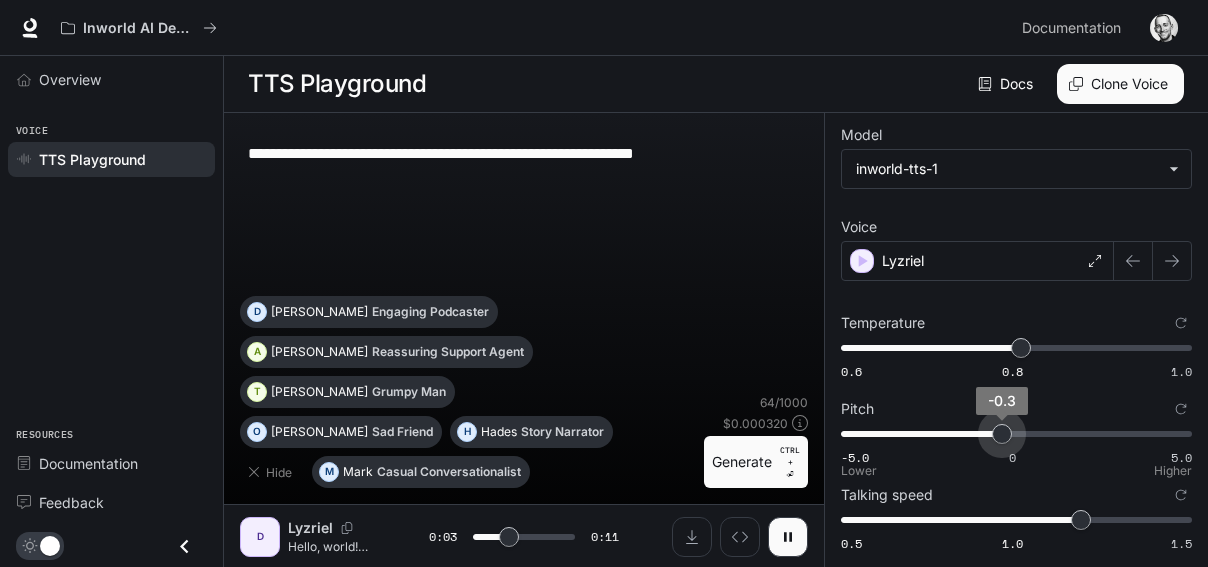type on "***" 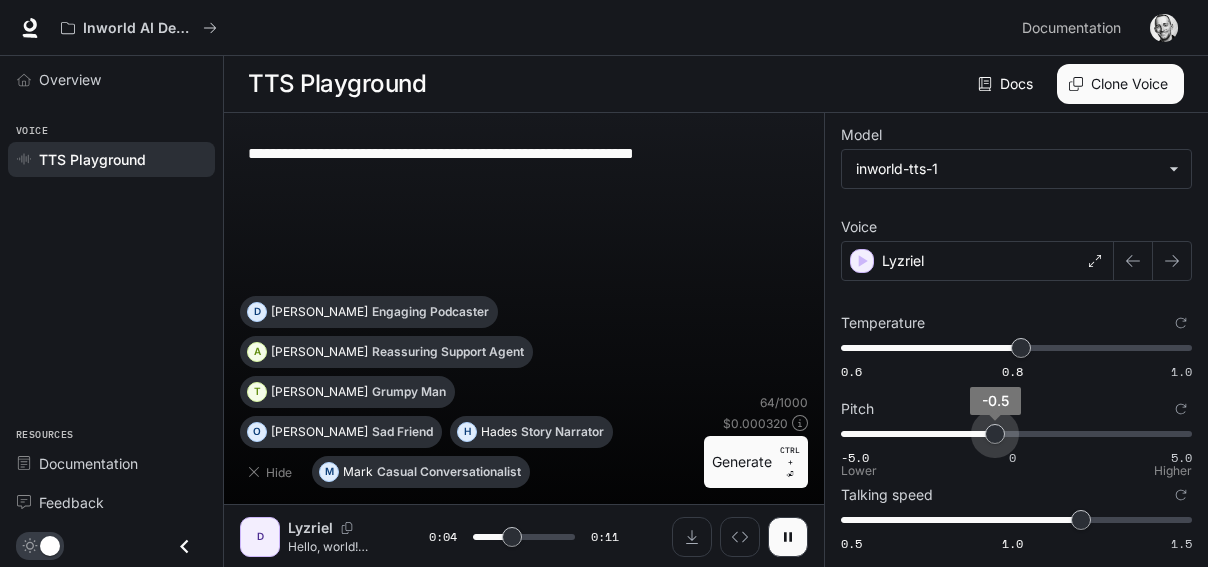 type on "***" 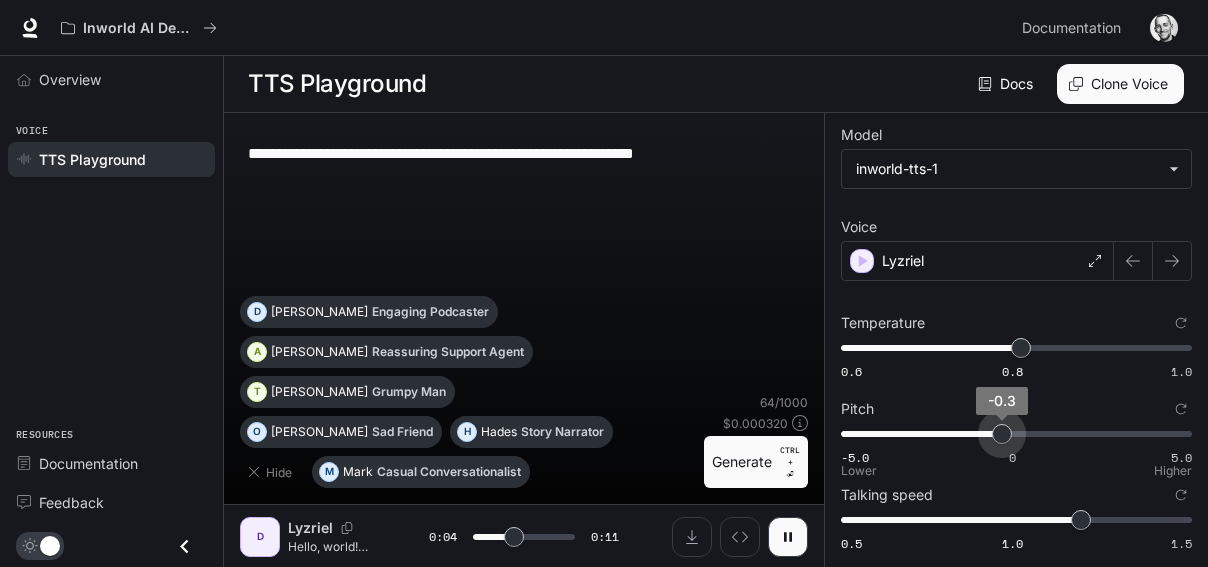 type on "***" 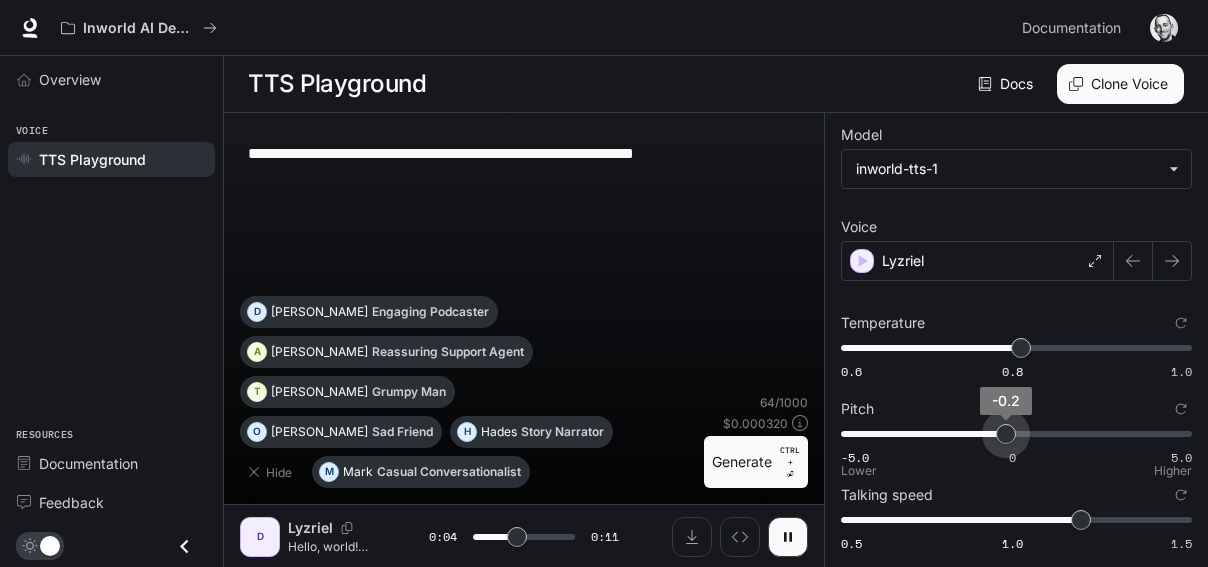 type on "*" 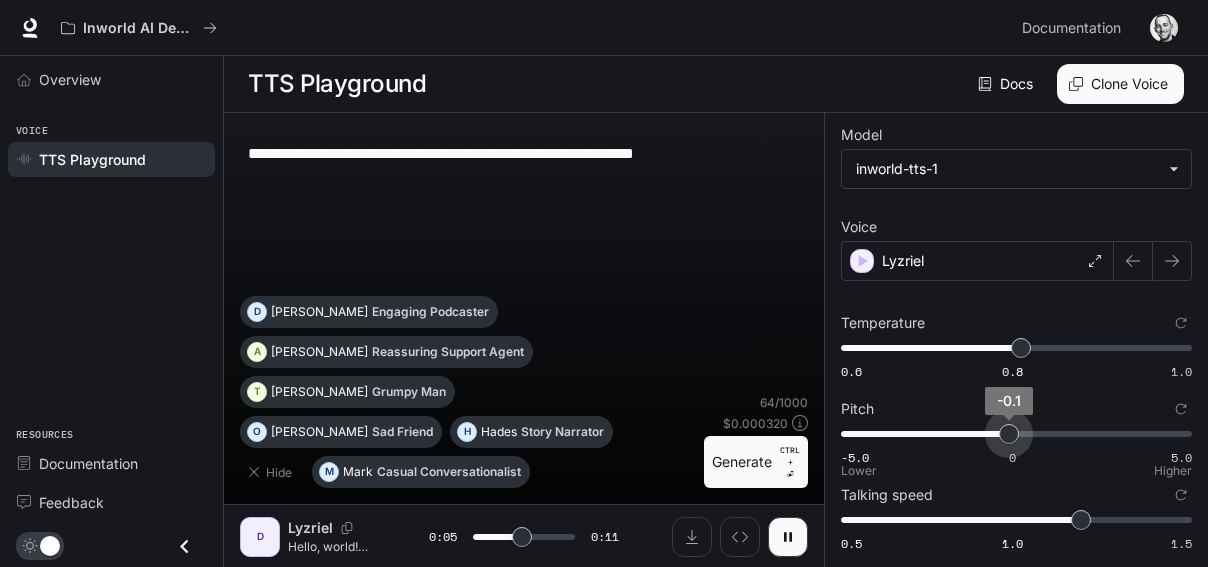 drag, startPoint x: 1187, startPoint y: 434, endPoint x: 1010, endPoint y: 449, distance: 177.63446 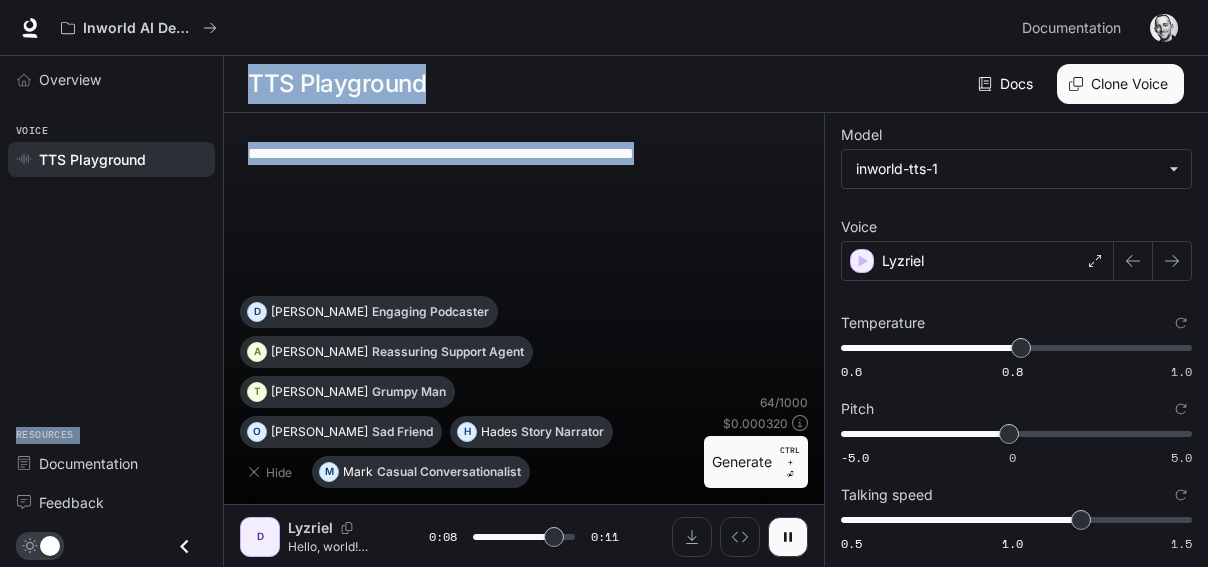 drag, startPoint x: 768, startPoint y: 168, endPoint x: 236, endPoint y: 134, distance: 533.0854 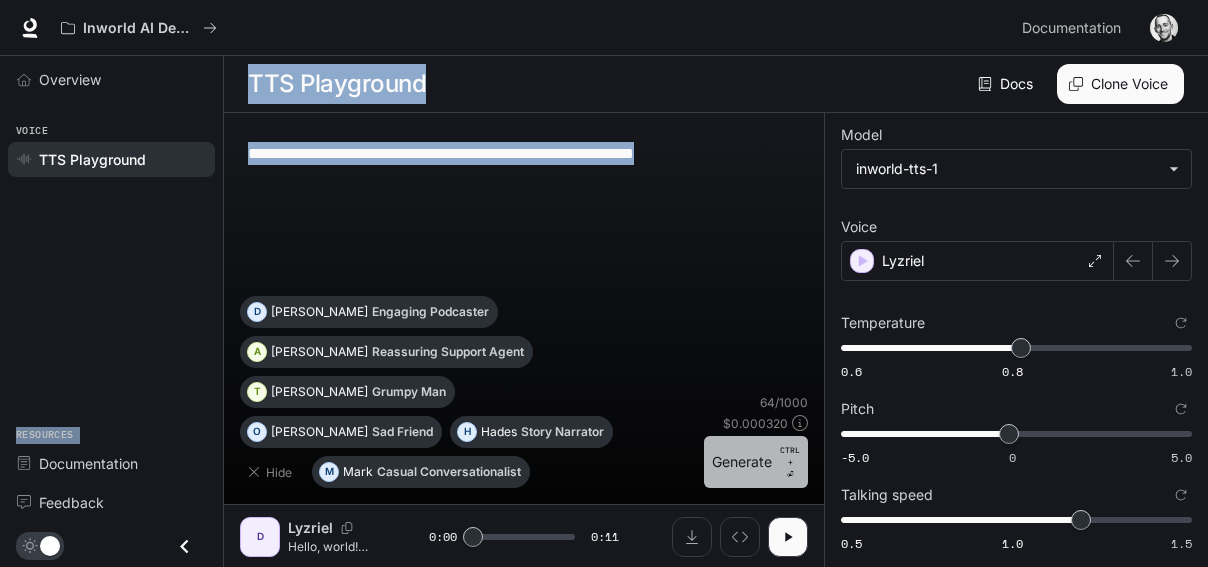 click on "Generate CTRL +  ⏎" at bounding box center (756, 462) 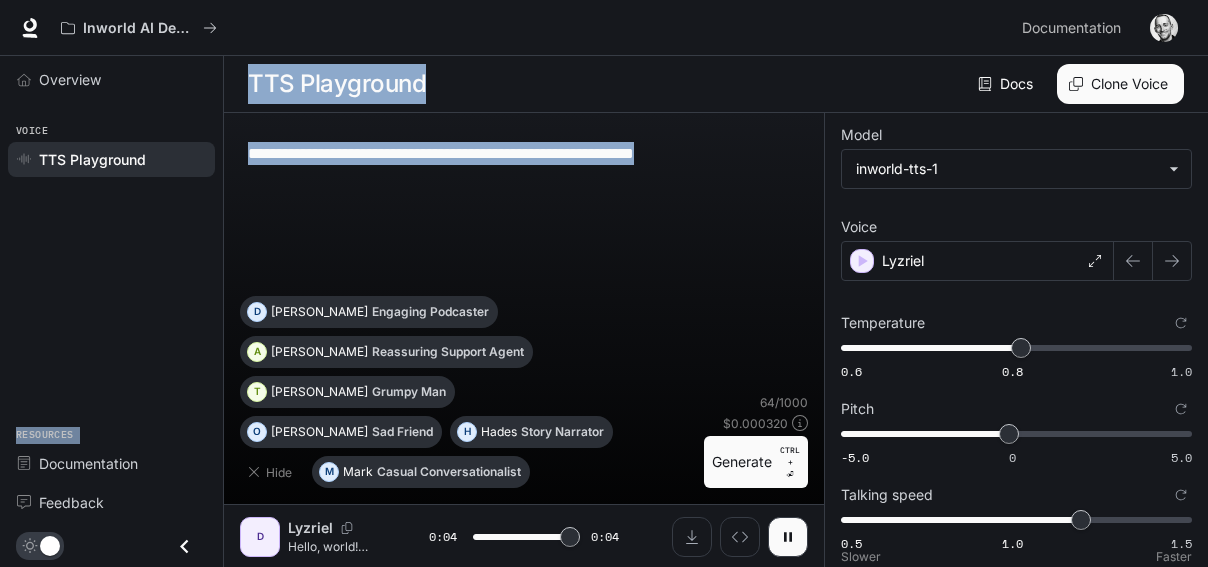 type on "*" 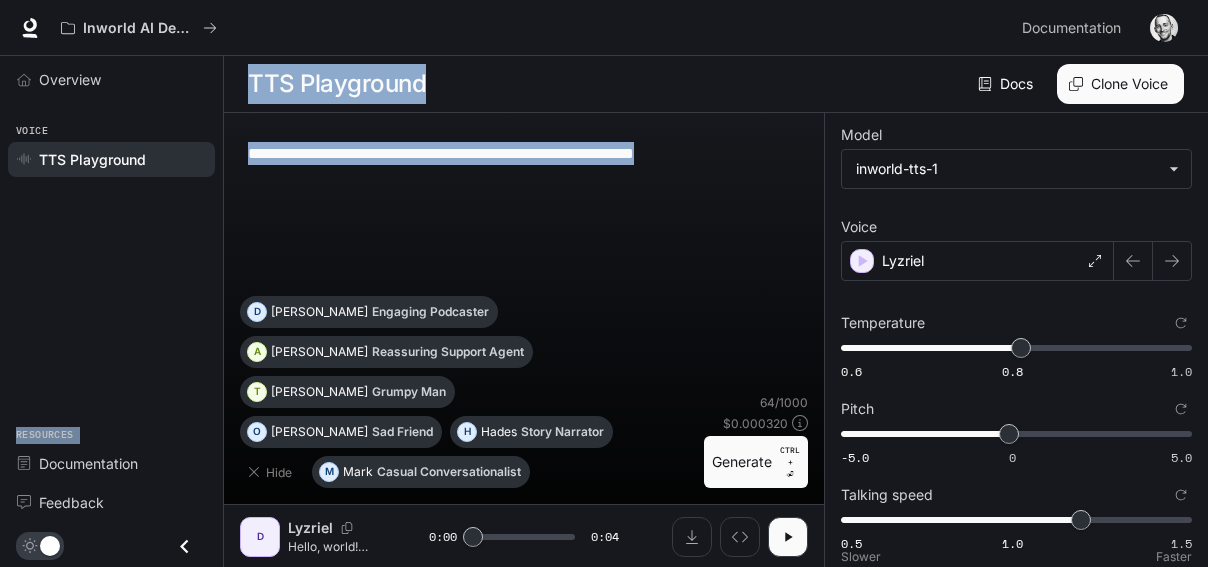 type on "*" 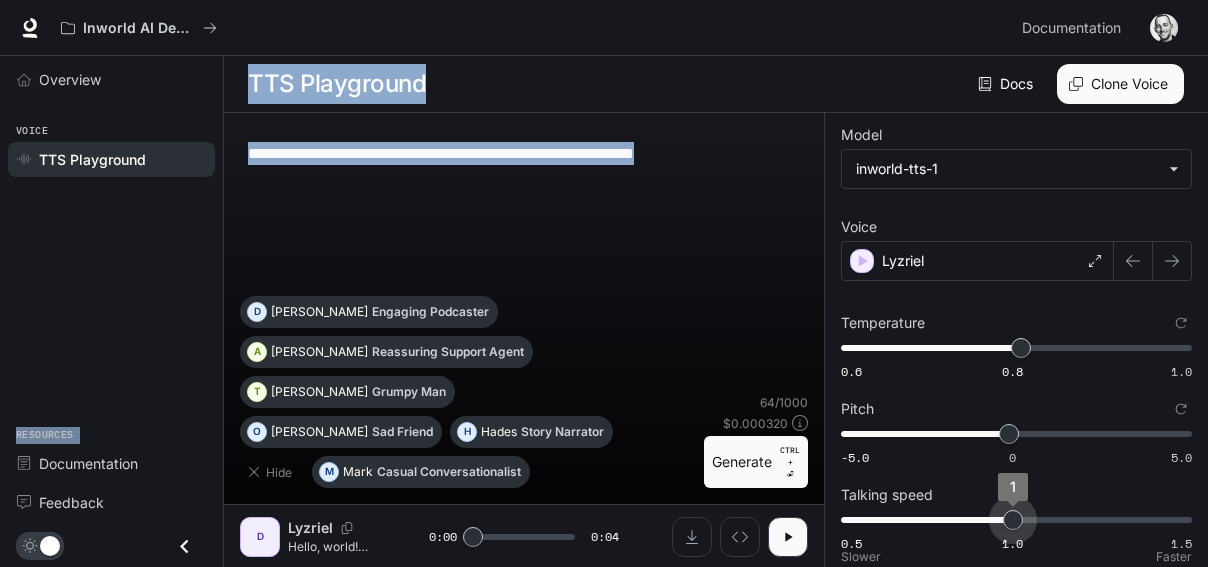 click on "0.5 1.0 1.5 1" at bounding box center [1012, 520] 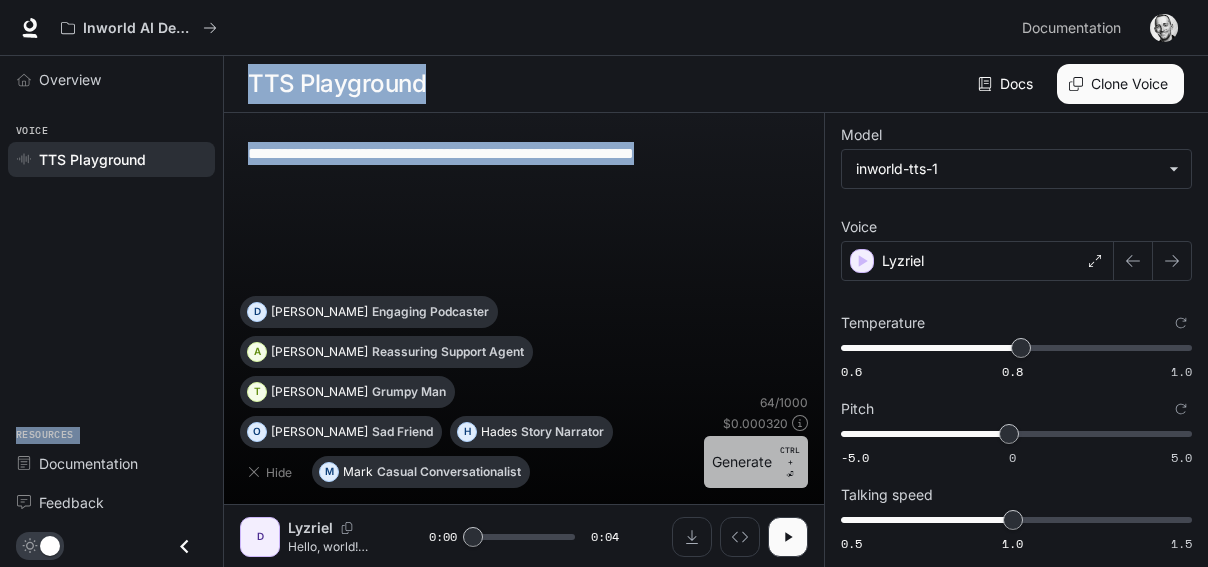 drag, startPoint x: 787, startPoint y: 476, endPoint x: 782, endPoint y: 467, distance: 10.29563 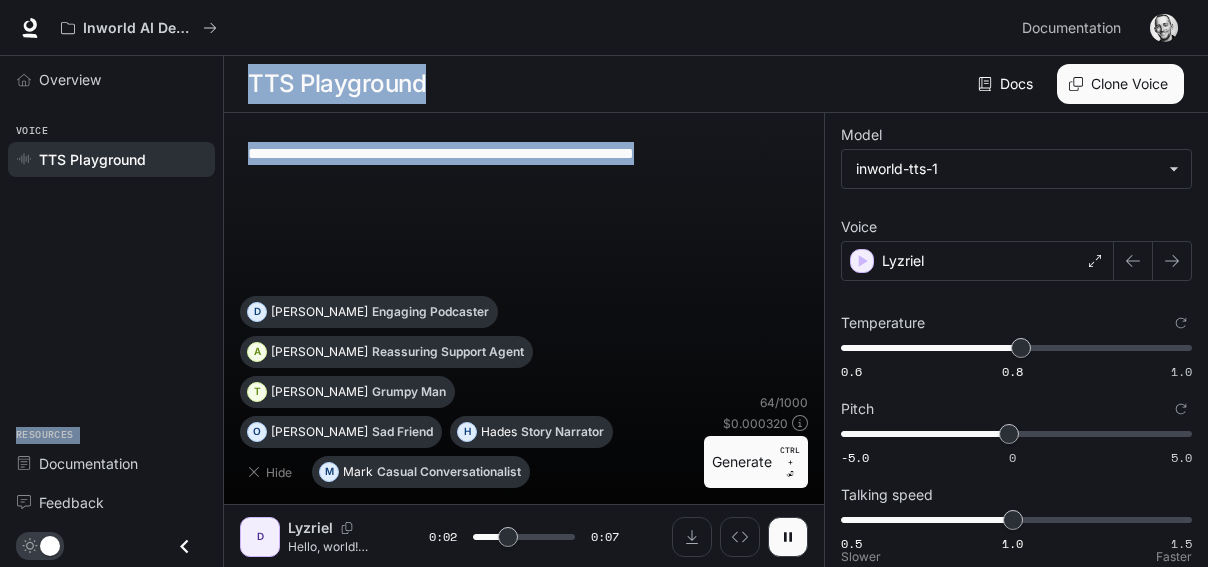 type on "***" 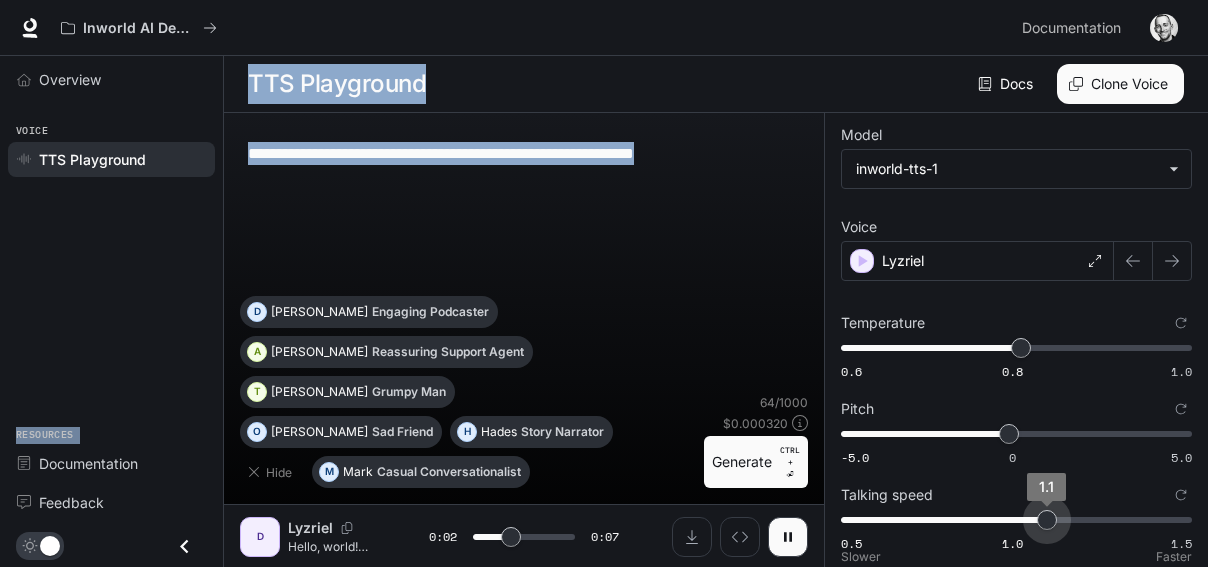 click on "0.5 1.0 1.5 1.1" at bounding box center (1012, 520) 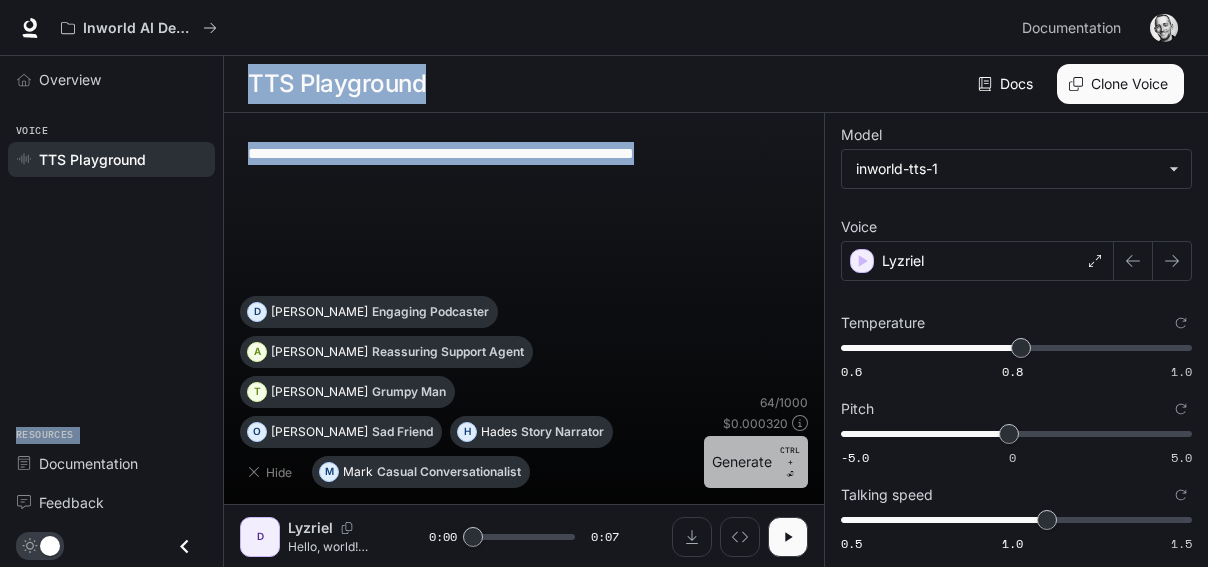 click on "Generate CTRL +  ⏎" at bounding box center [756, 462] 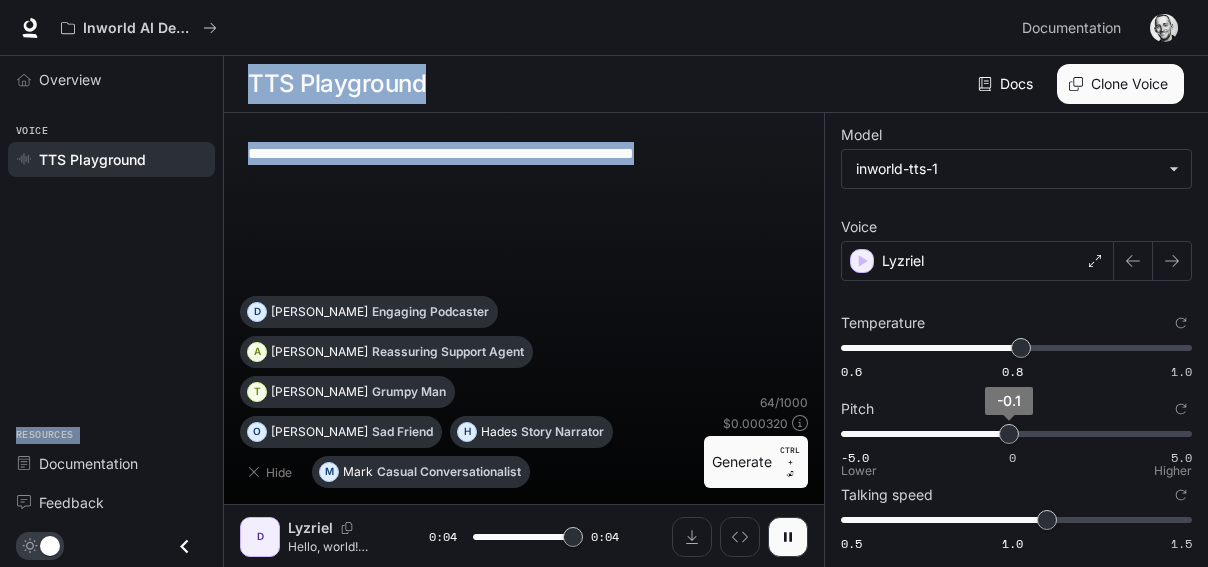 type on "*" 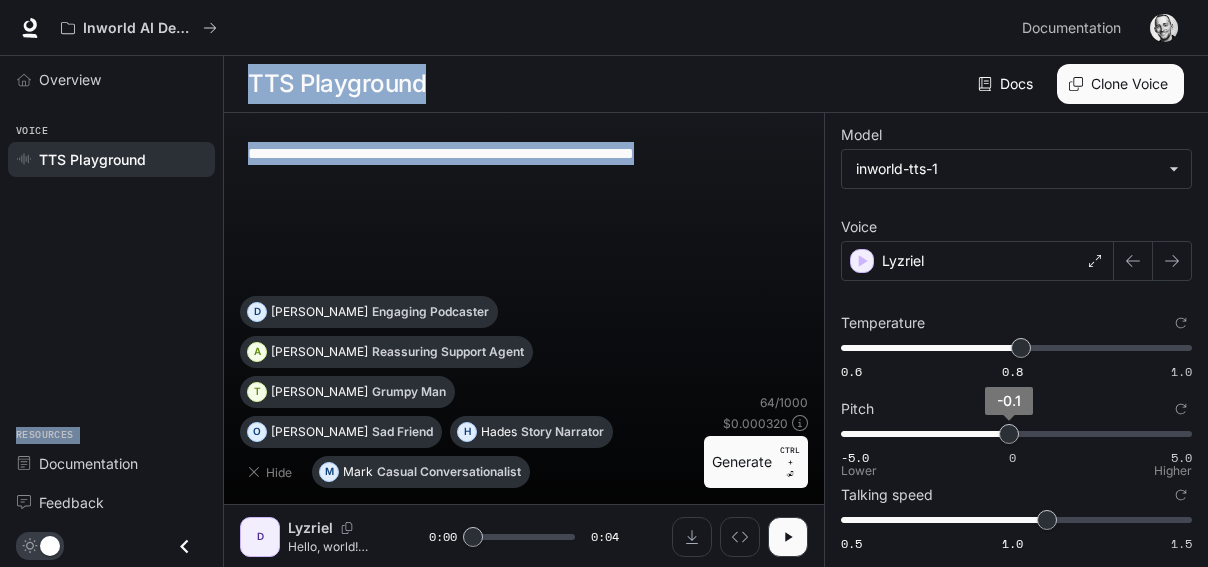 type on "****" 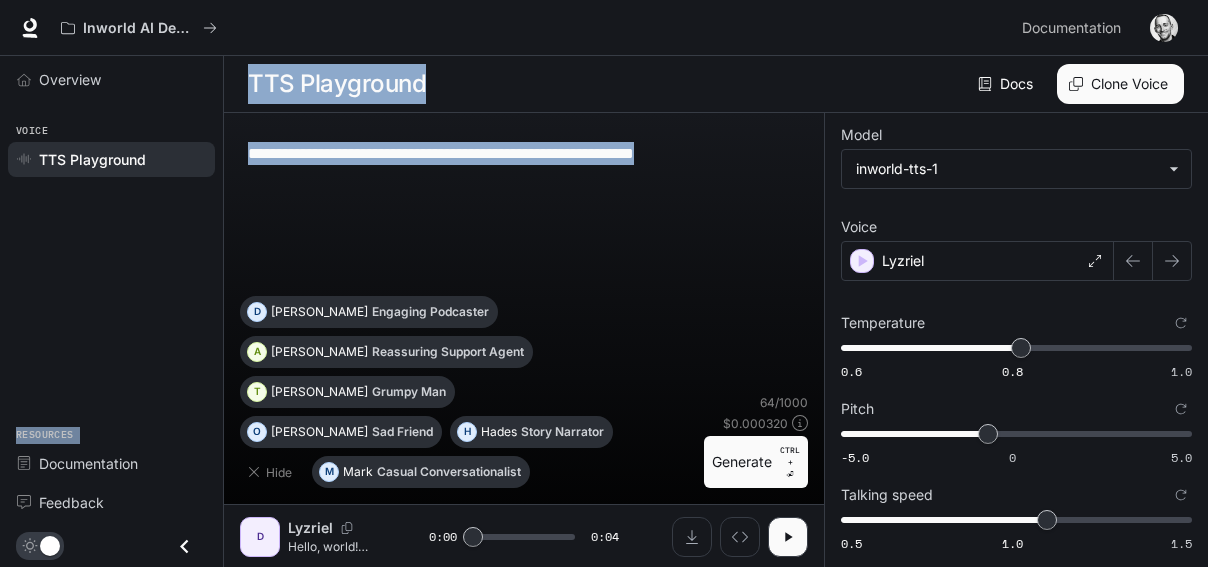 click on "CTRL +" at bounding box center (790, 456) 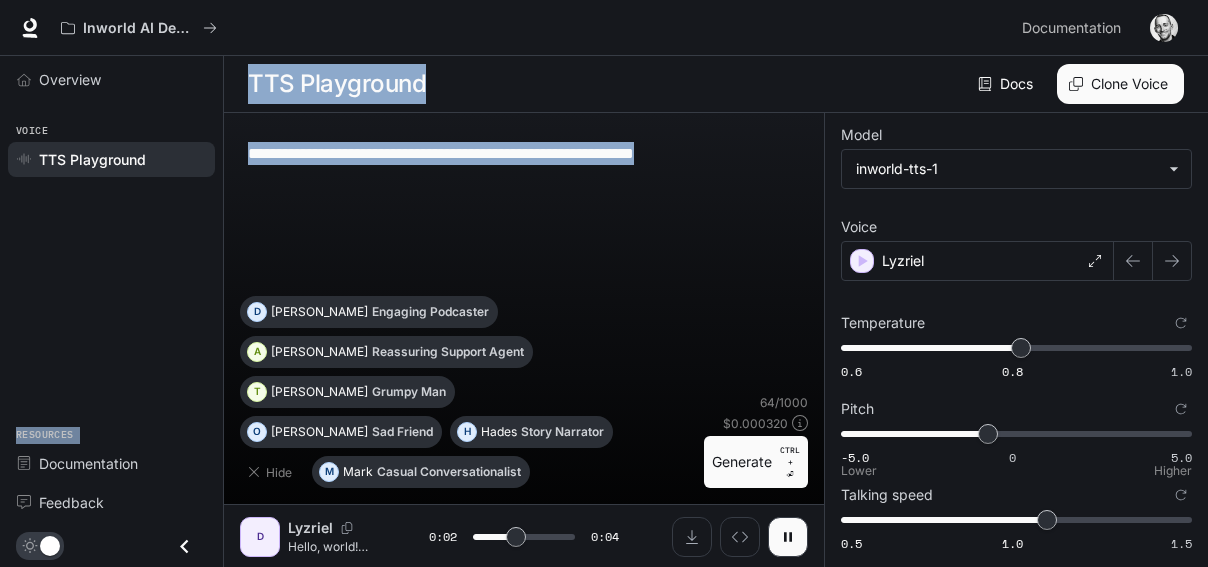 type on "***" 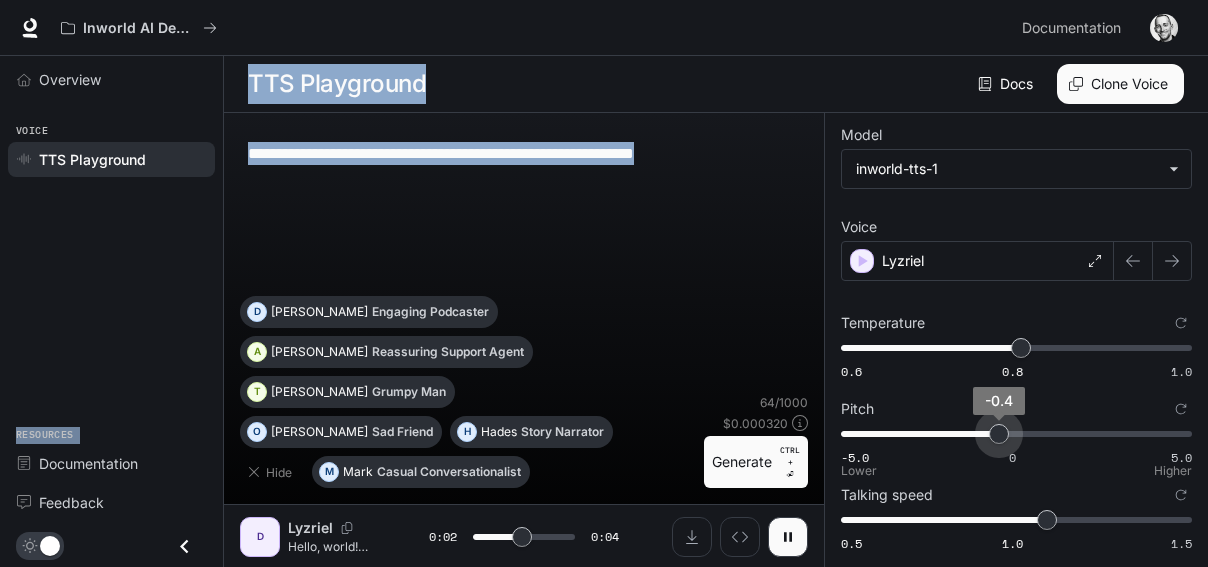 drag, startPoint x: 1011, startPoint y: 443, endPoint x: 1000, endPoint y: 454, distance: 15.556349 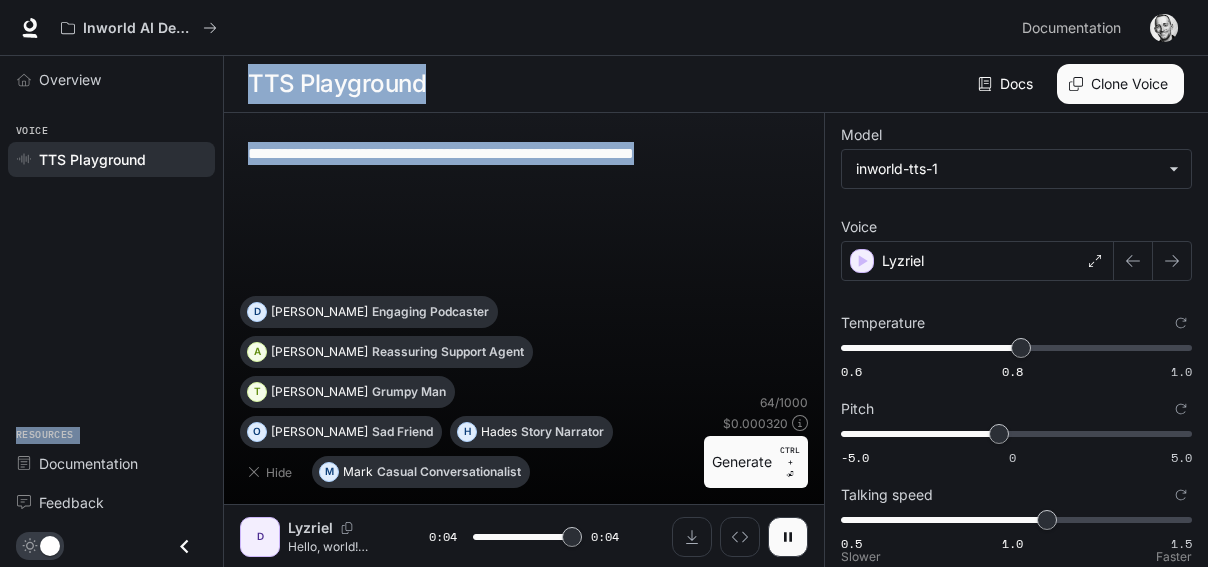 type on "*" 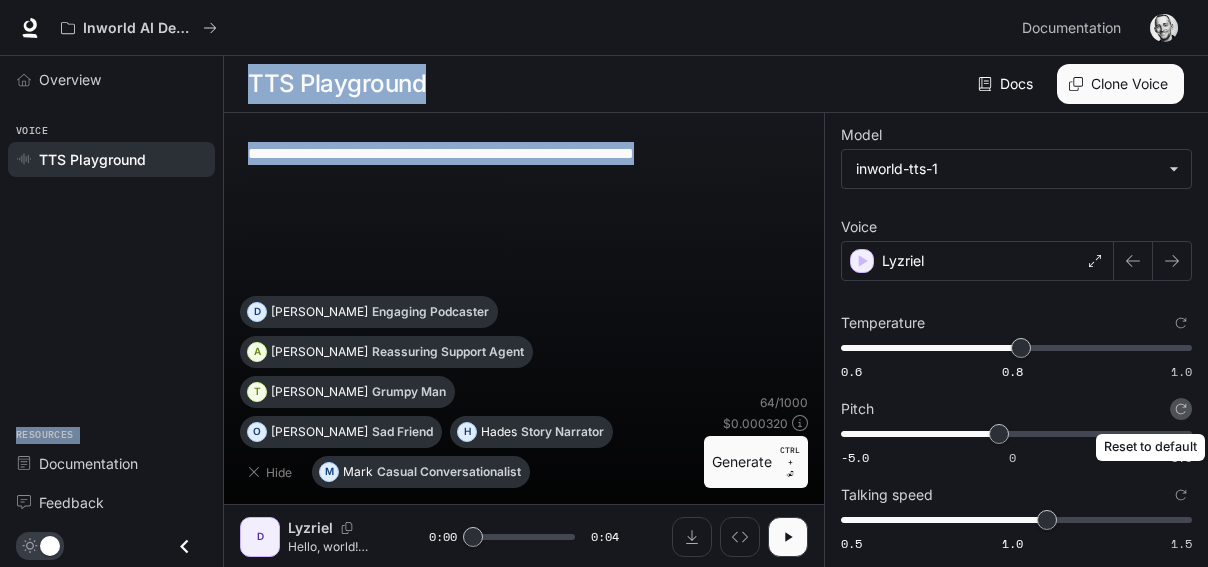 click on "Pitch" at bounding box center (1181, 409) 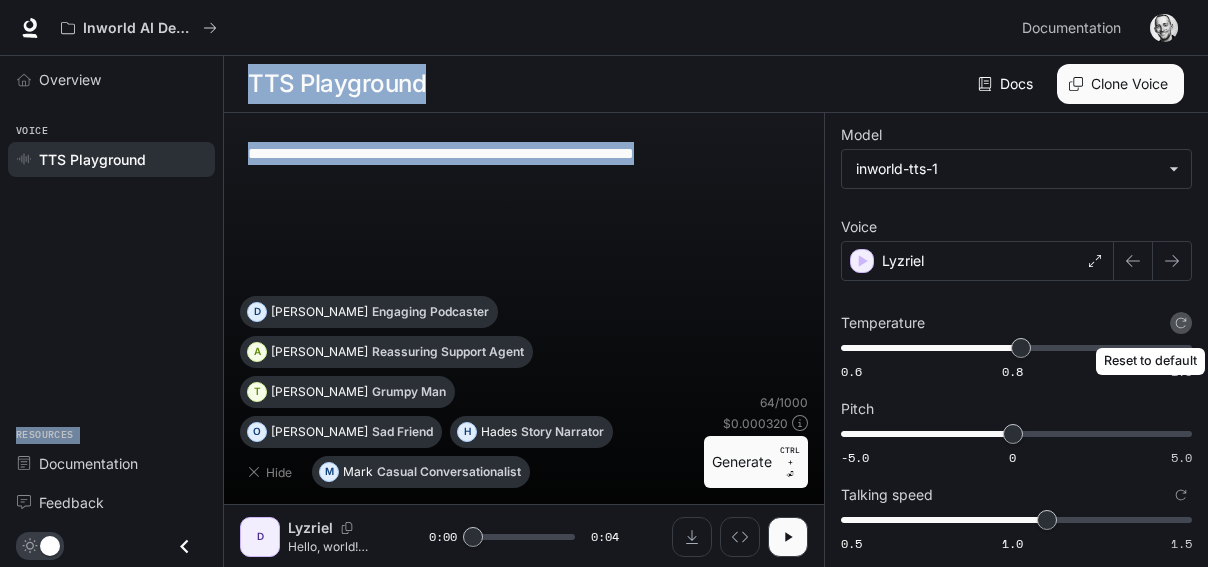 click 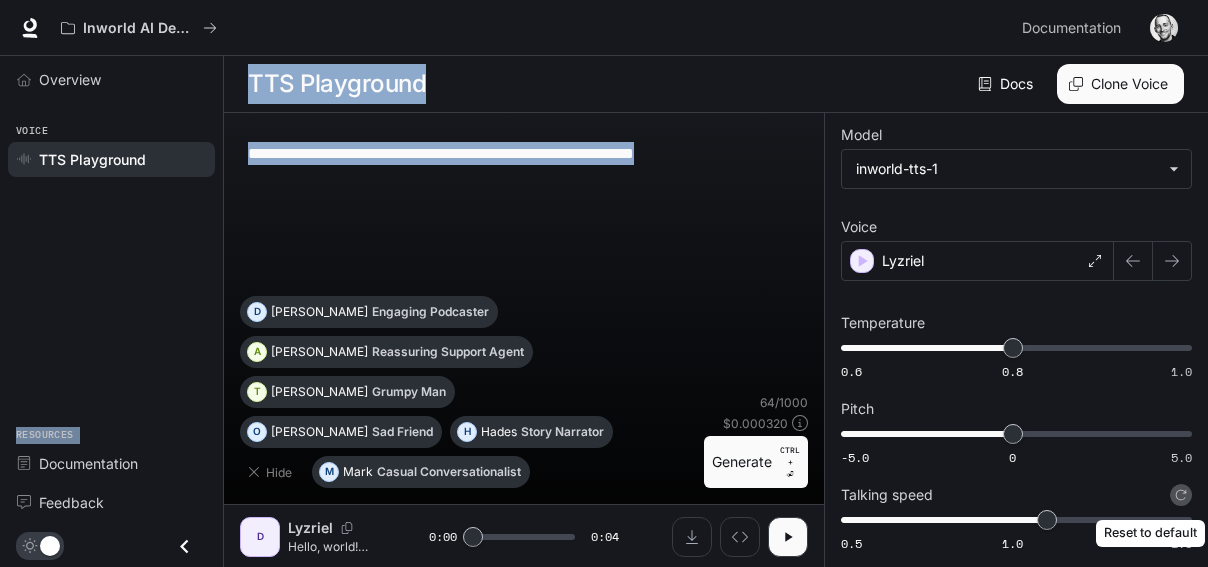 click on "Talking speed" at bounding box center (1181, 495) 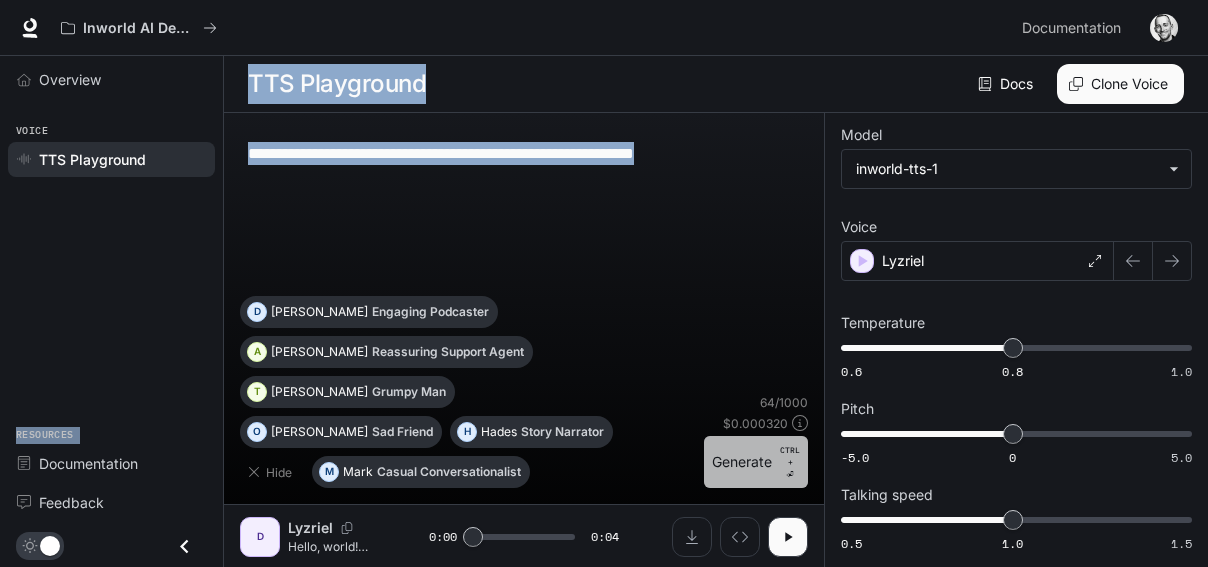 drag, startPoint x: 761, startPoint y: 470, endPoint x: 747, endPoint y: 478, distance: 16.124516 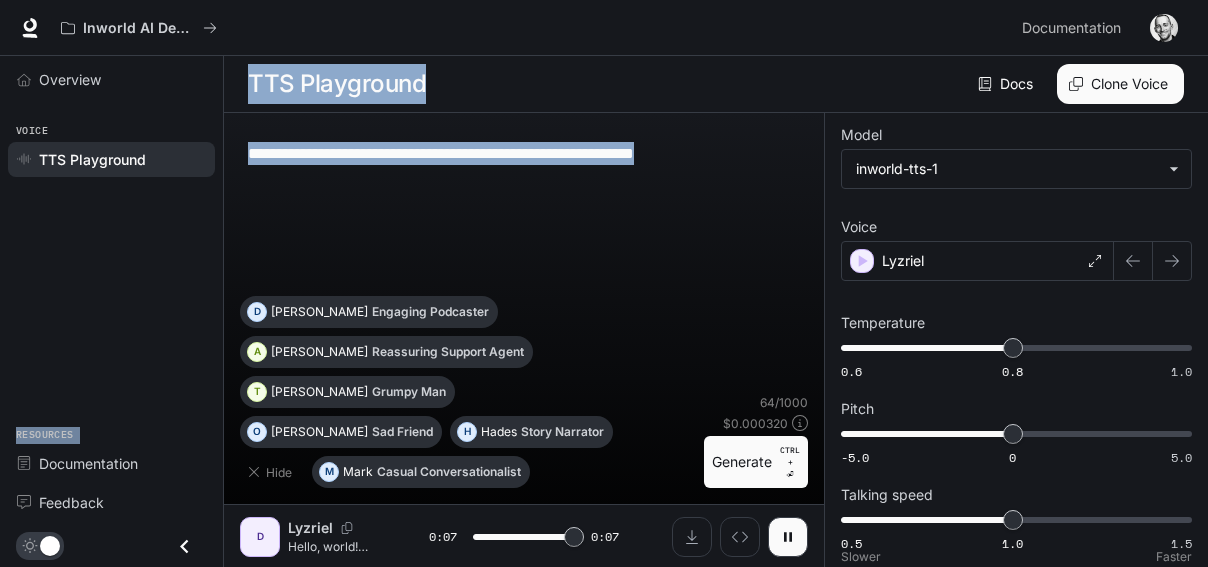 type on "*" 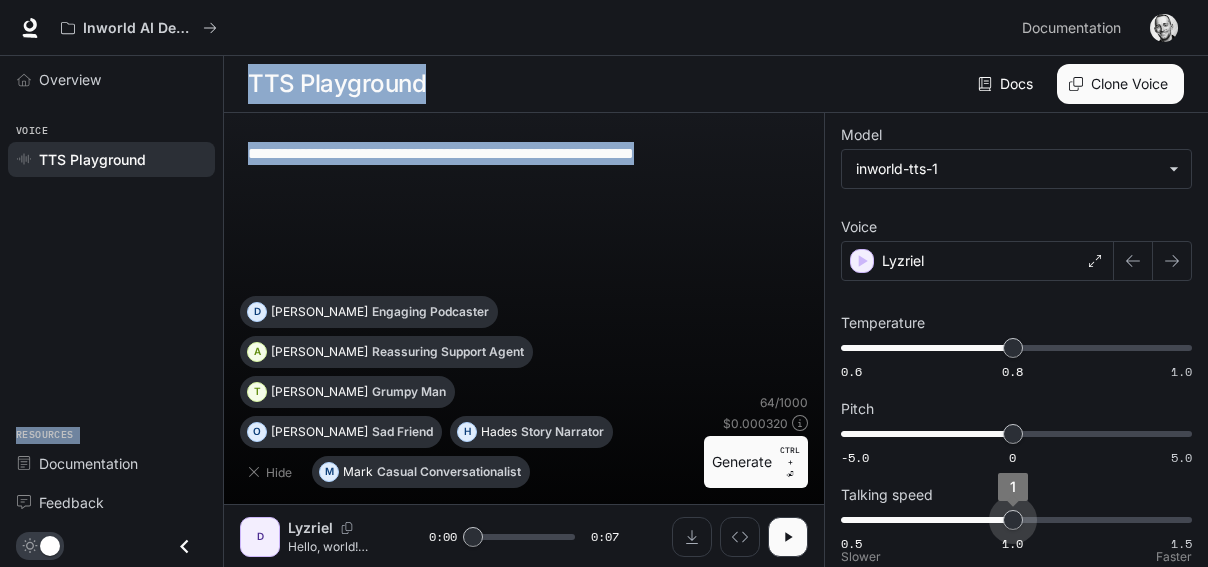 drag, startPoint x: 1029, startPoint y: 532, endPoint x: 1038, endPoint y: 519, distance: 15.811388 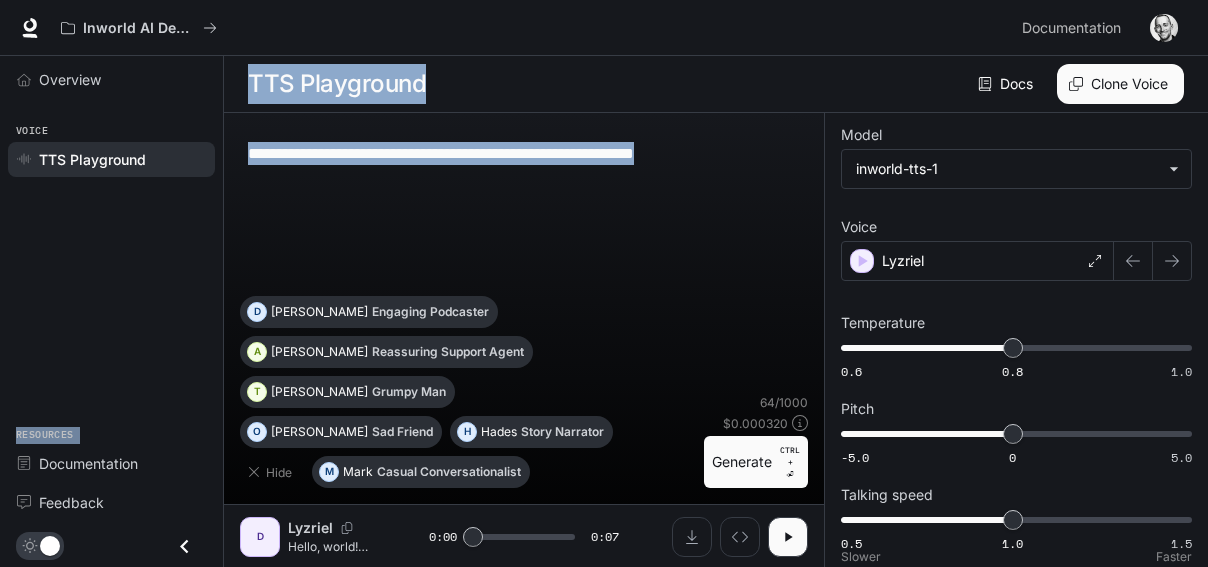 type on "***" 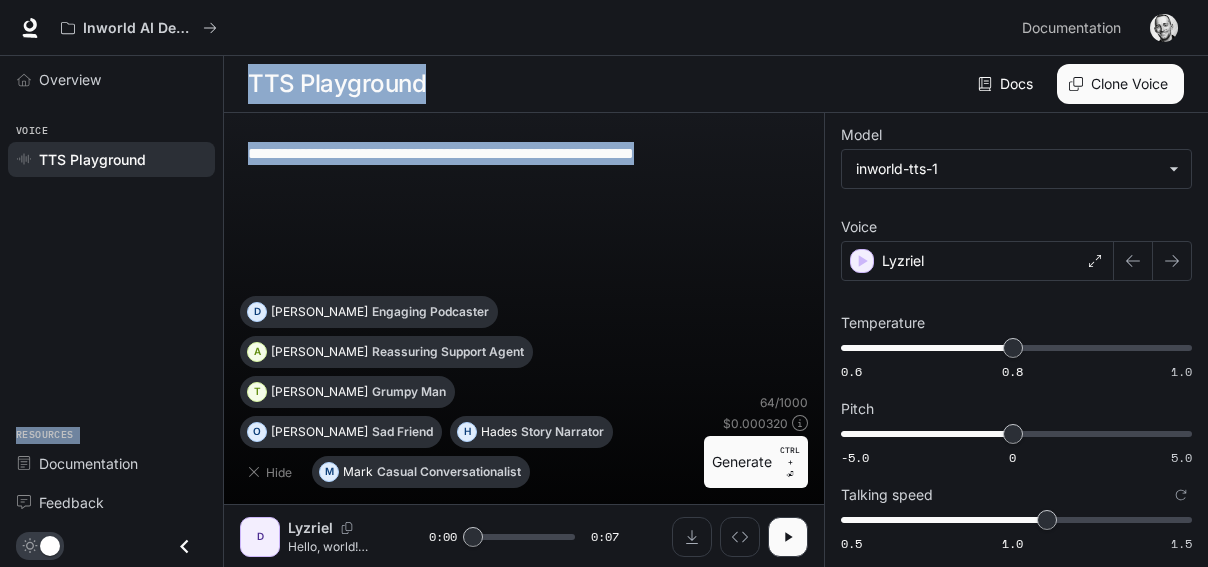 click on "Generate CTRL +  ⏎" at bounding box center (756, 462) 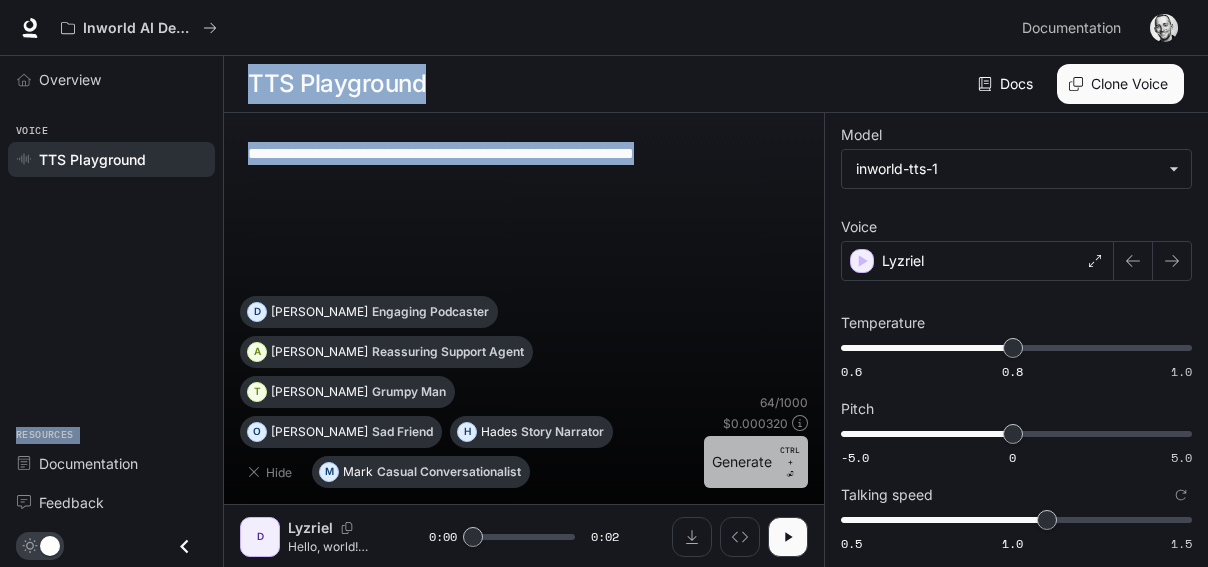 click on "Generate CTRL +  ⏎" at bounding box center (756, 462) 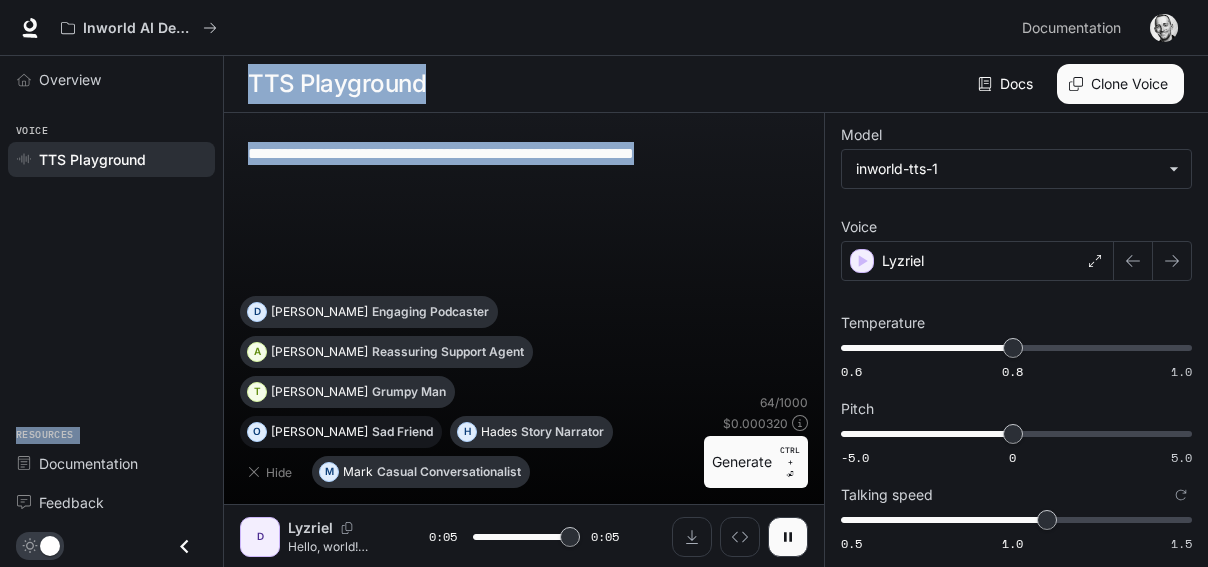 type on "*" 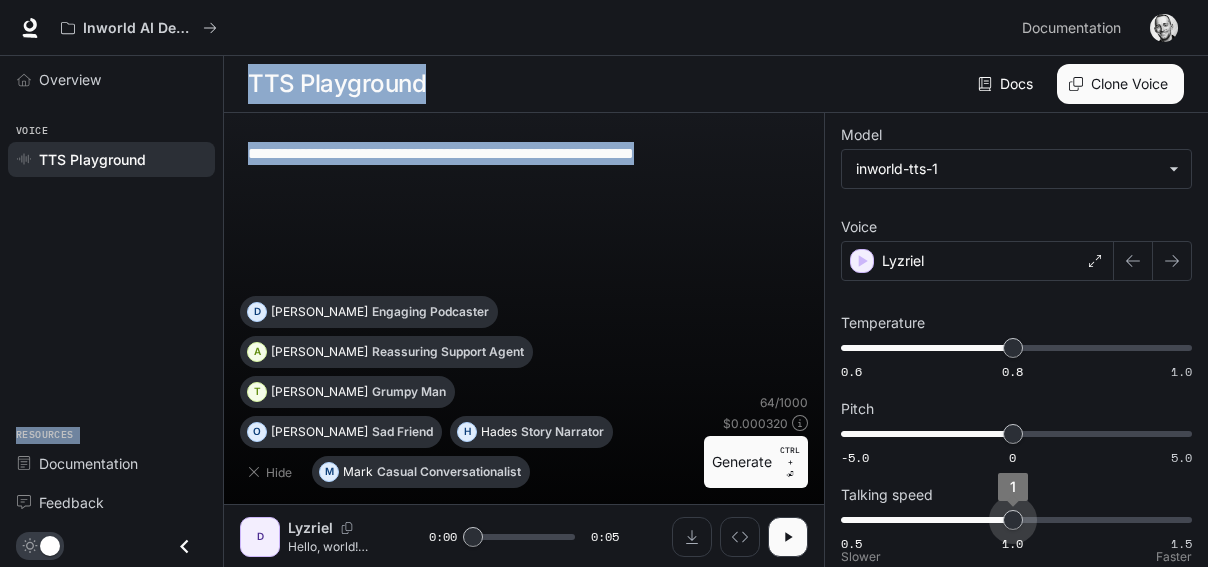 type on "***" 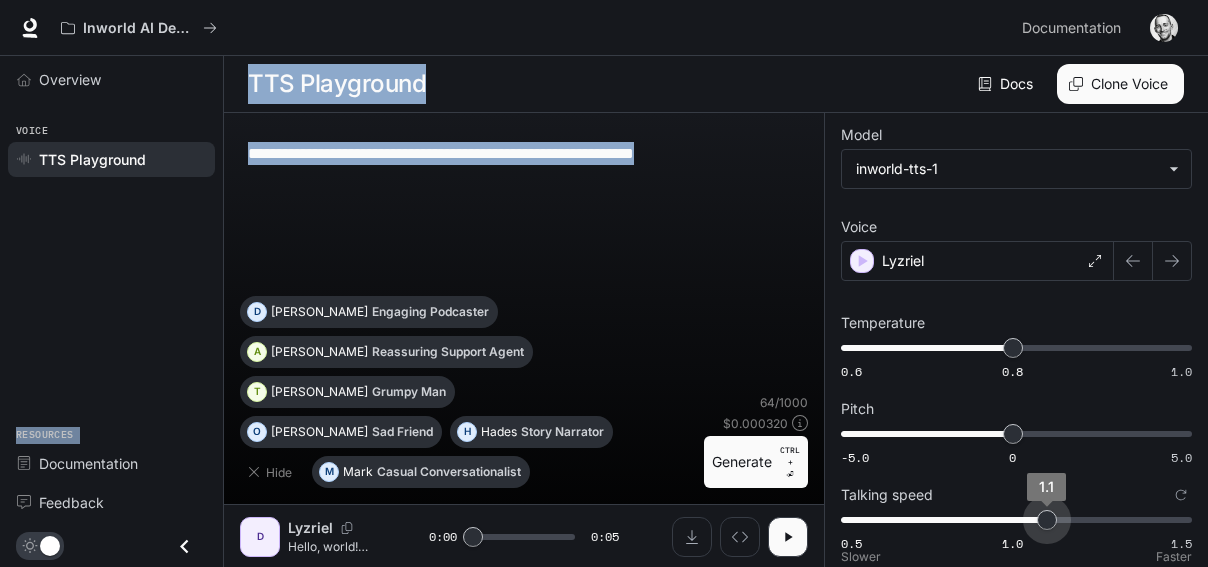 click on "1.1" at bounding box center [1047, 520] 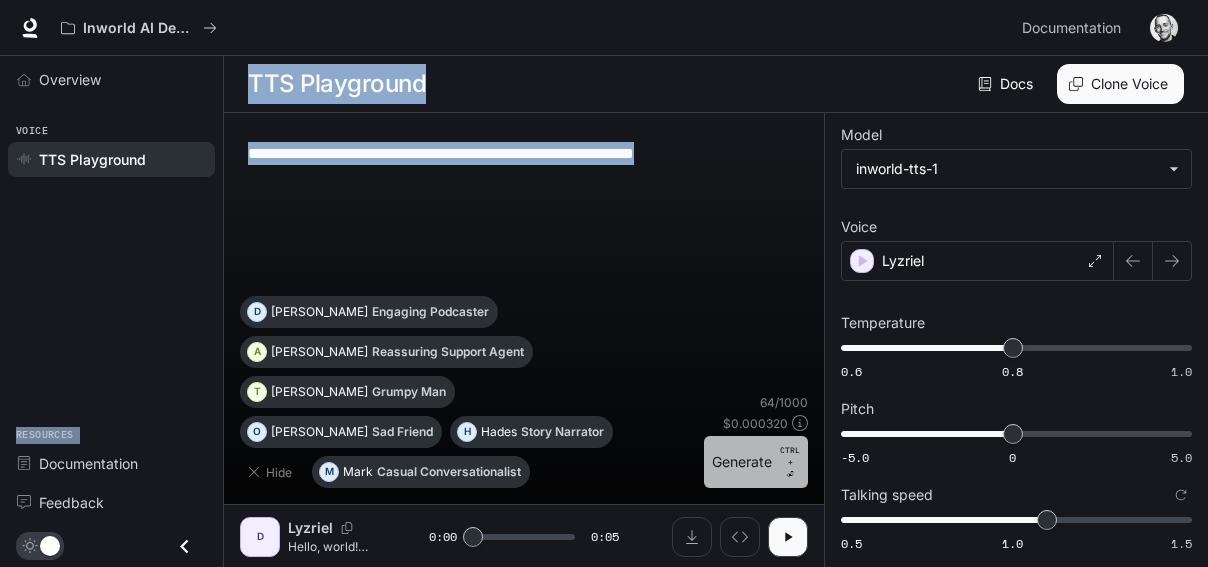 click on "Generate CTRL +  ⏎" at bounding box center (756, 462) 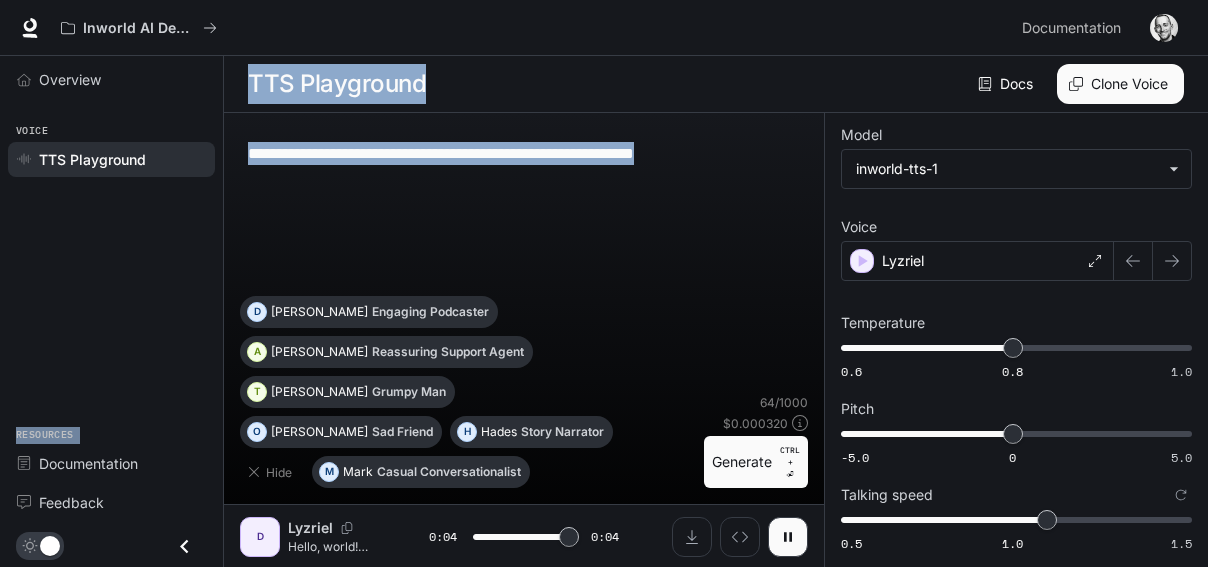 type on "*" 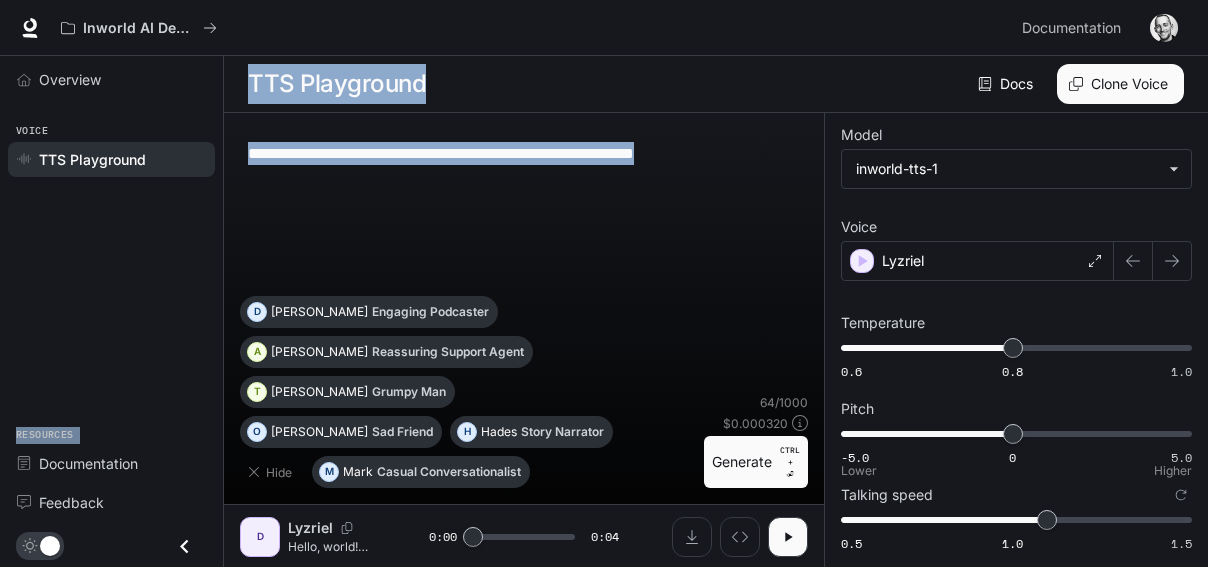 type on "***" 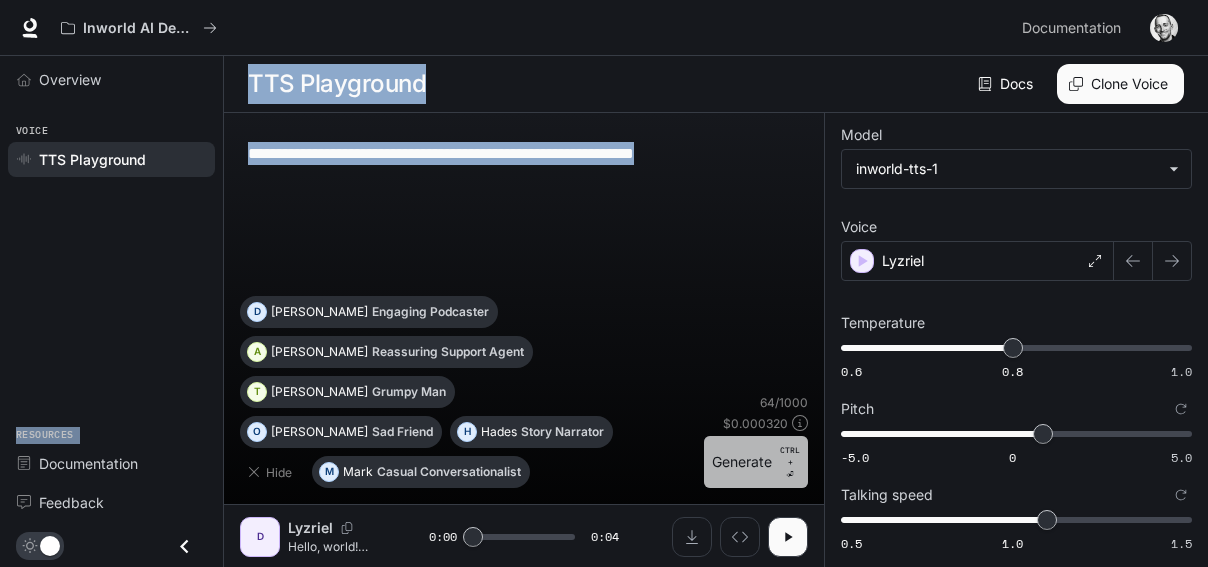 click on "CTRL +" at bounding box center (790, 456) 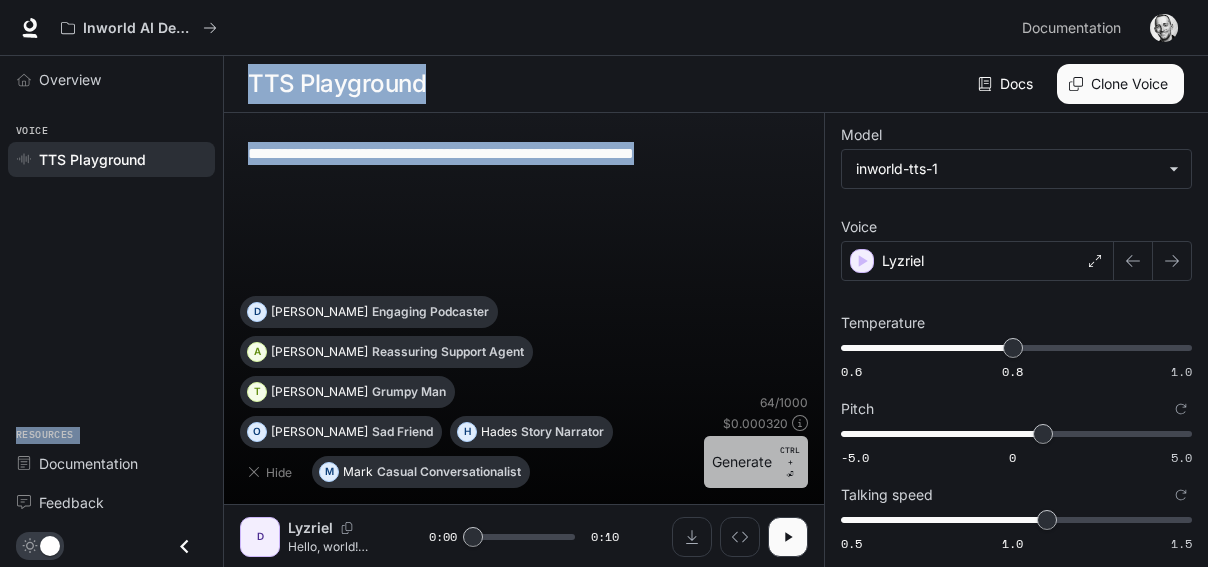 click on "Generate CTRL +  ⏎" at bounding box center (756, 462) 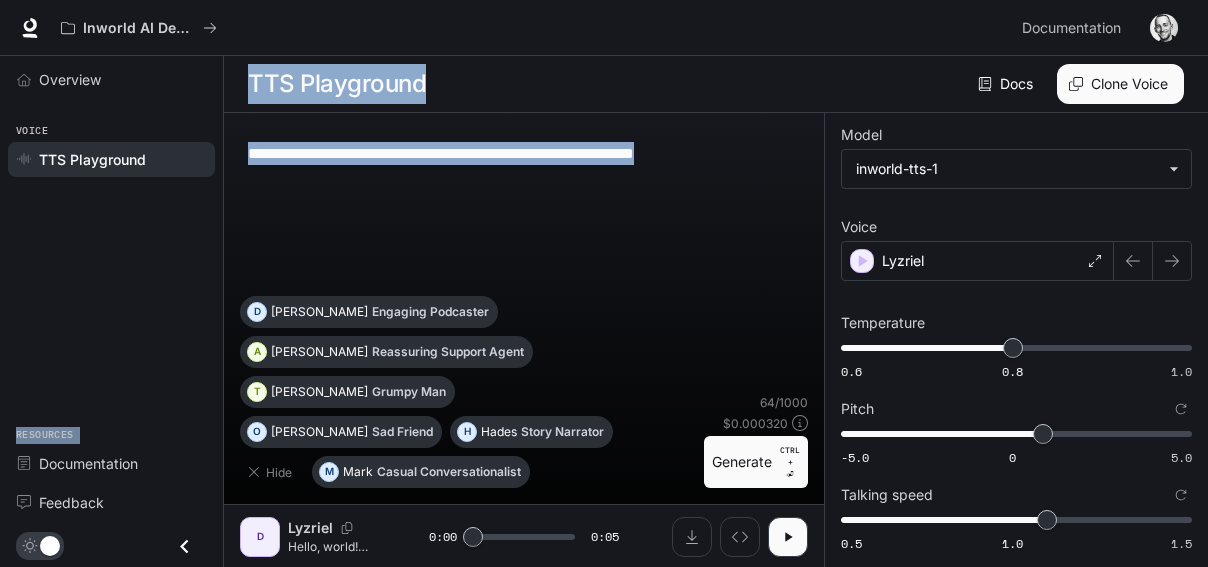 click on "Generate CTRL +  ⏎" at bounding box center [756, 462] 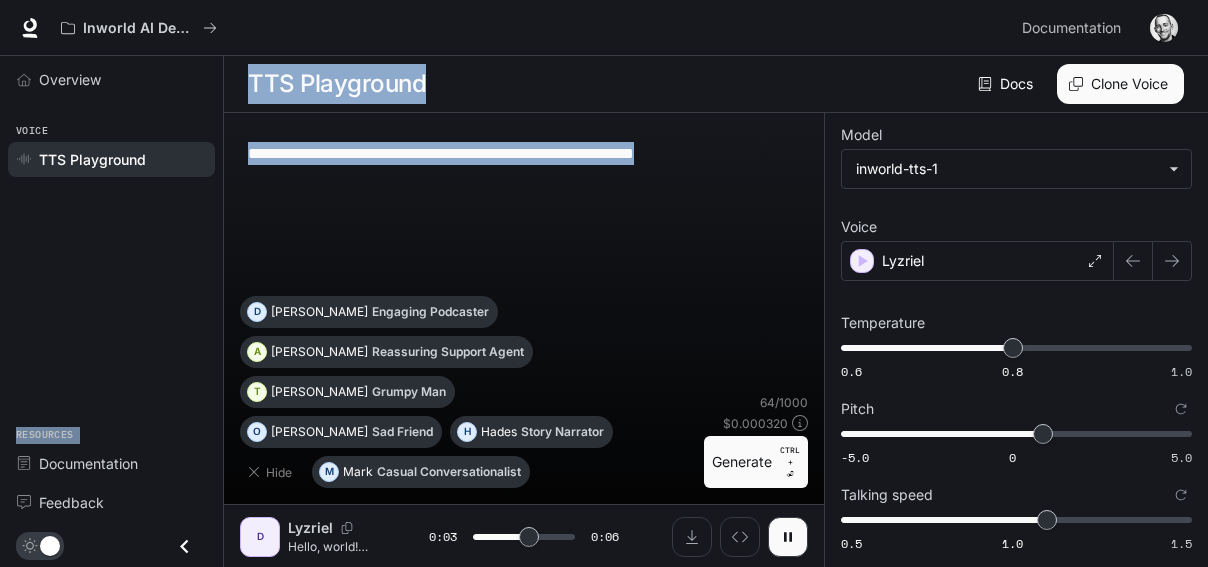 click on "Generate CTRL +  ⏎" at bounding box center [756, 462] 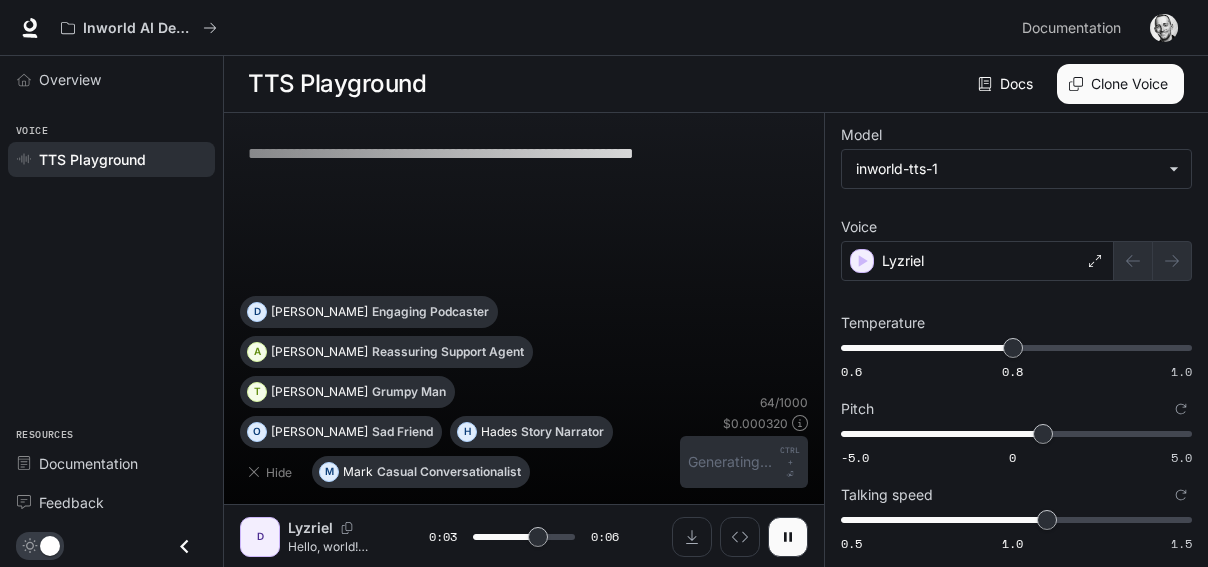 click on "64  /  1000 $ 0.000320 Generating... CTRL +  ⏎" at bounding box center [744, 441] 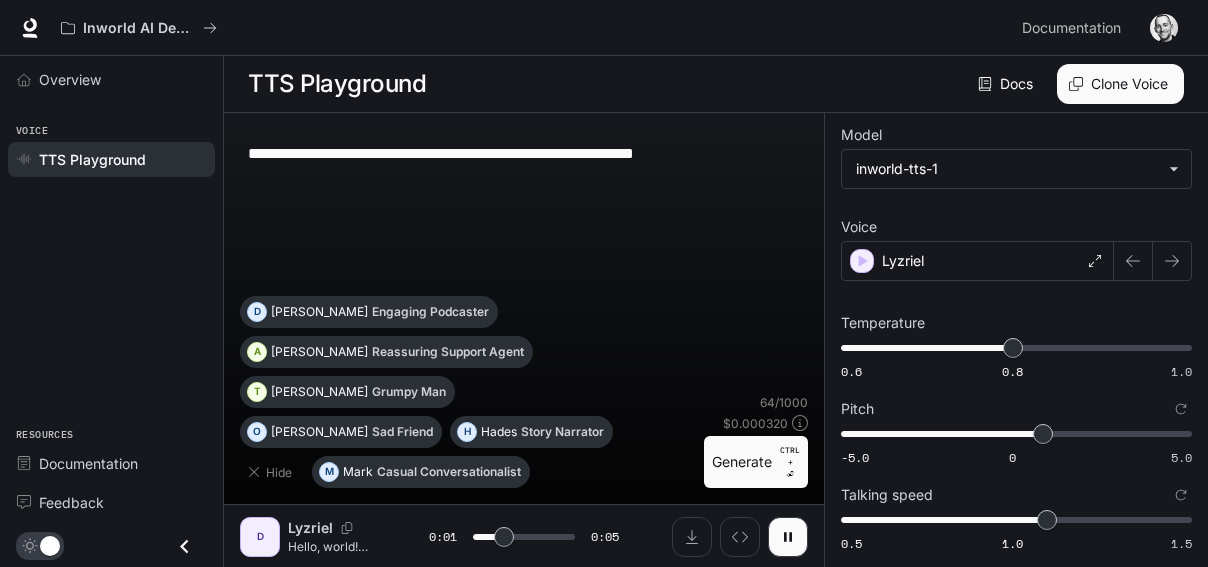 click on "Generate CTRL +  ⏎" at bounding box center (756, 462) 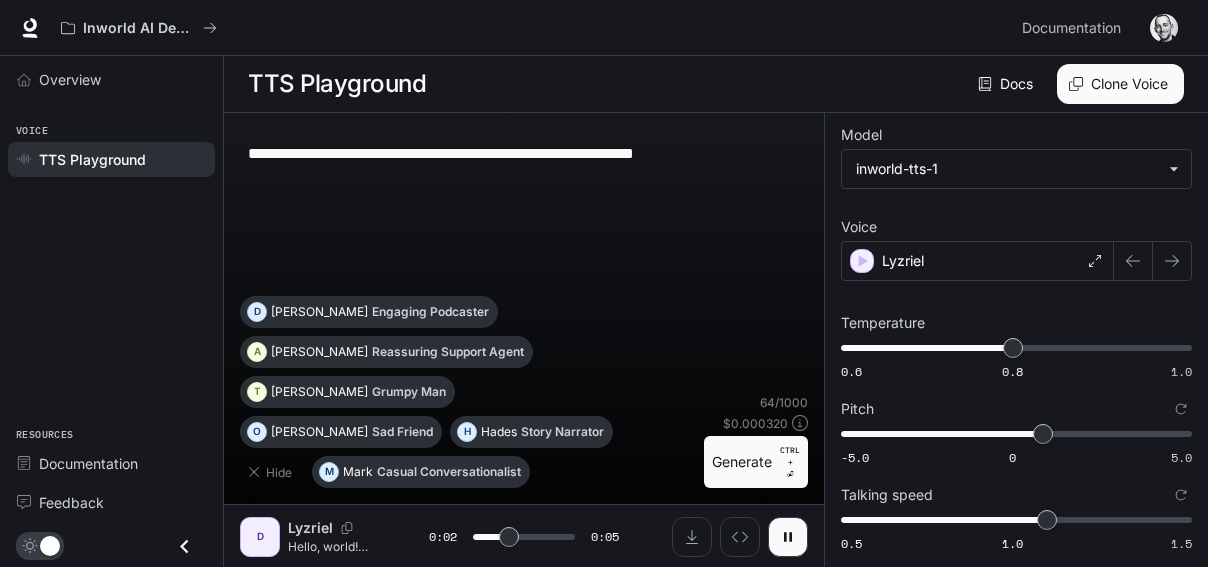 click on "64  /  1000 $ 0.000320 Generate CTRL +  ⏎" at bounding box center (756, 441) 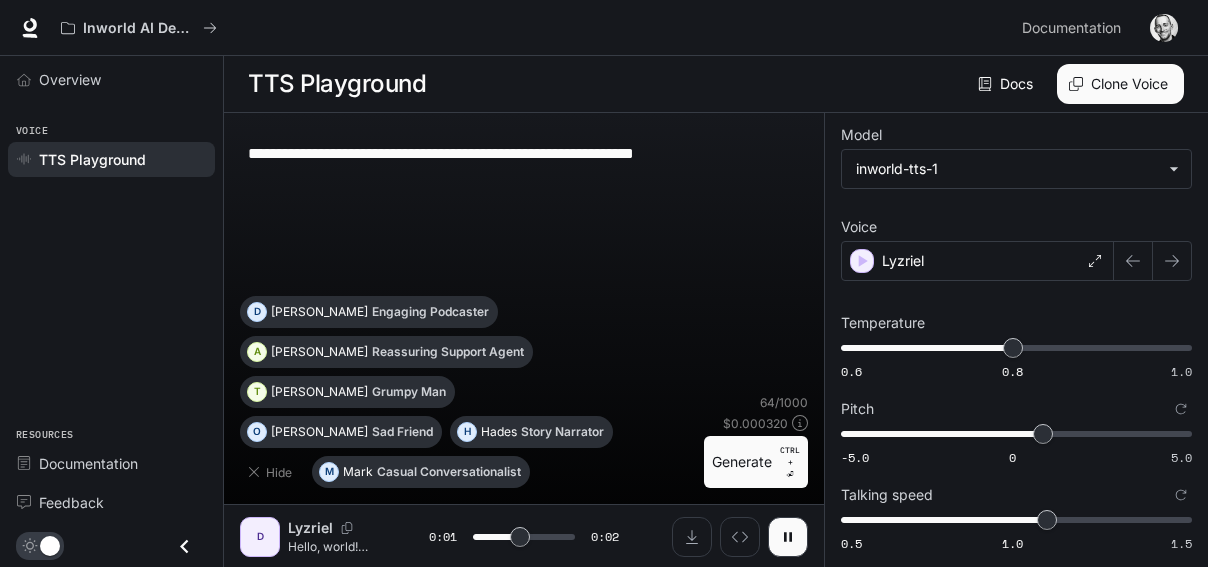 click on "Generate CTRL +  ⏎" at bounding box center (756, 462) 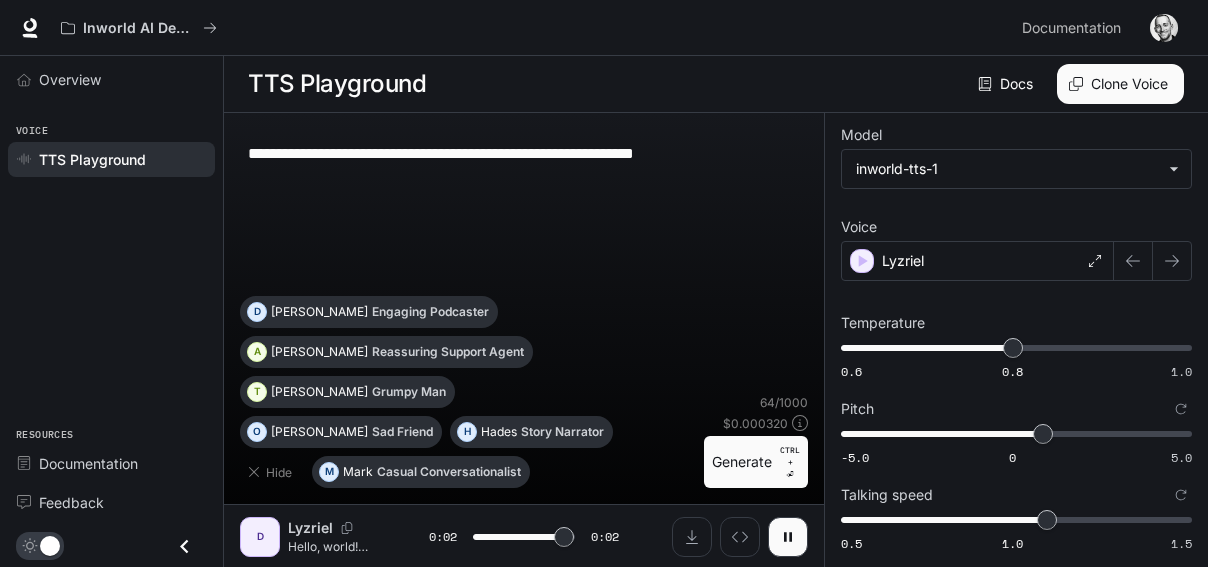 type 